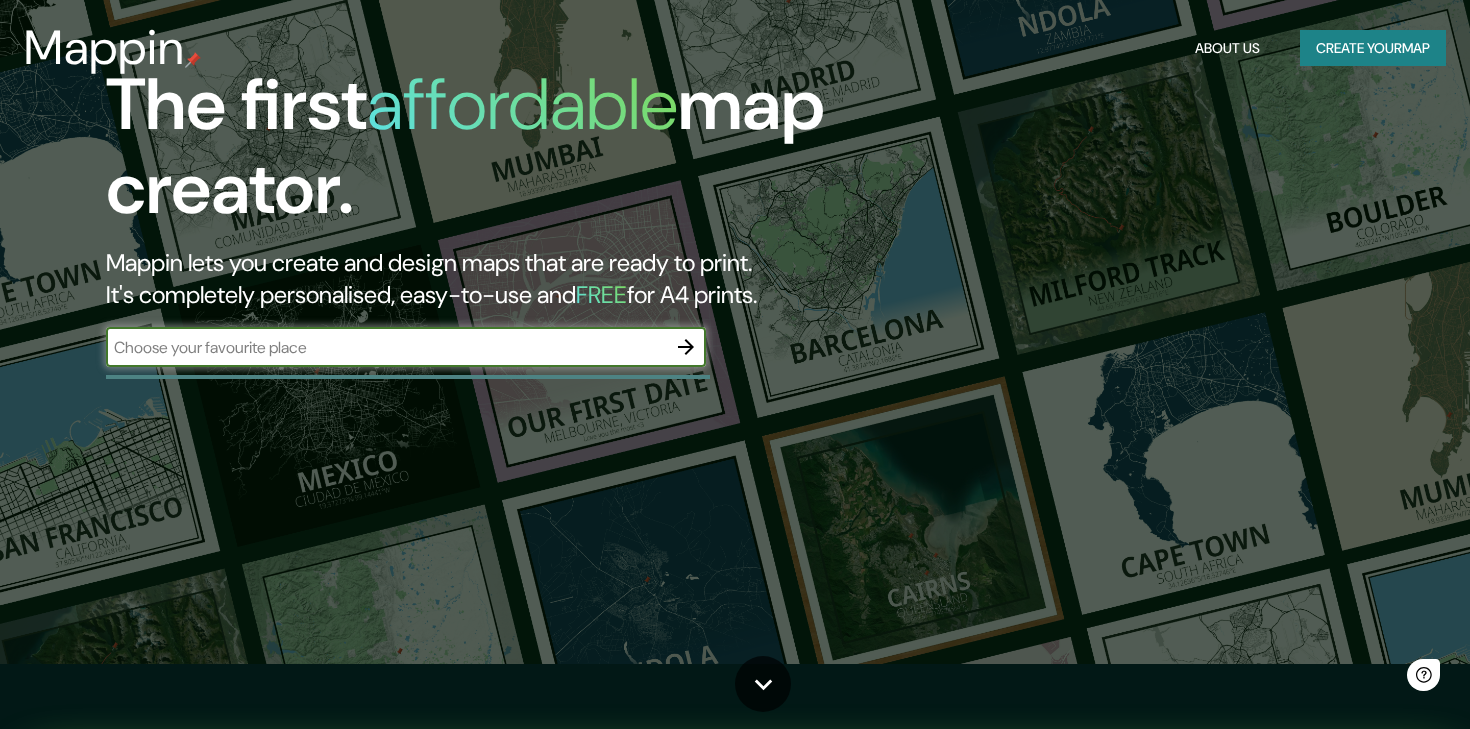 scroll, scrollTop: 0, scrollLeft: 0, axis: both 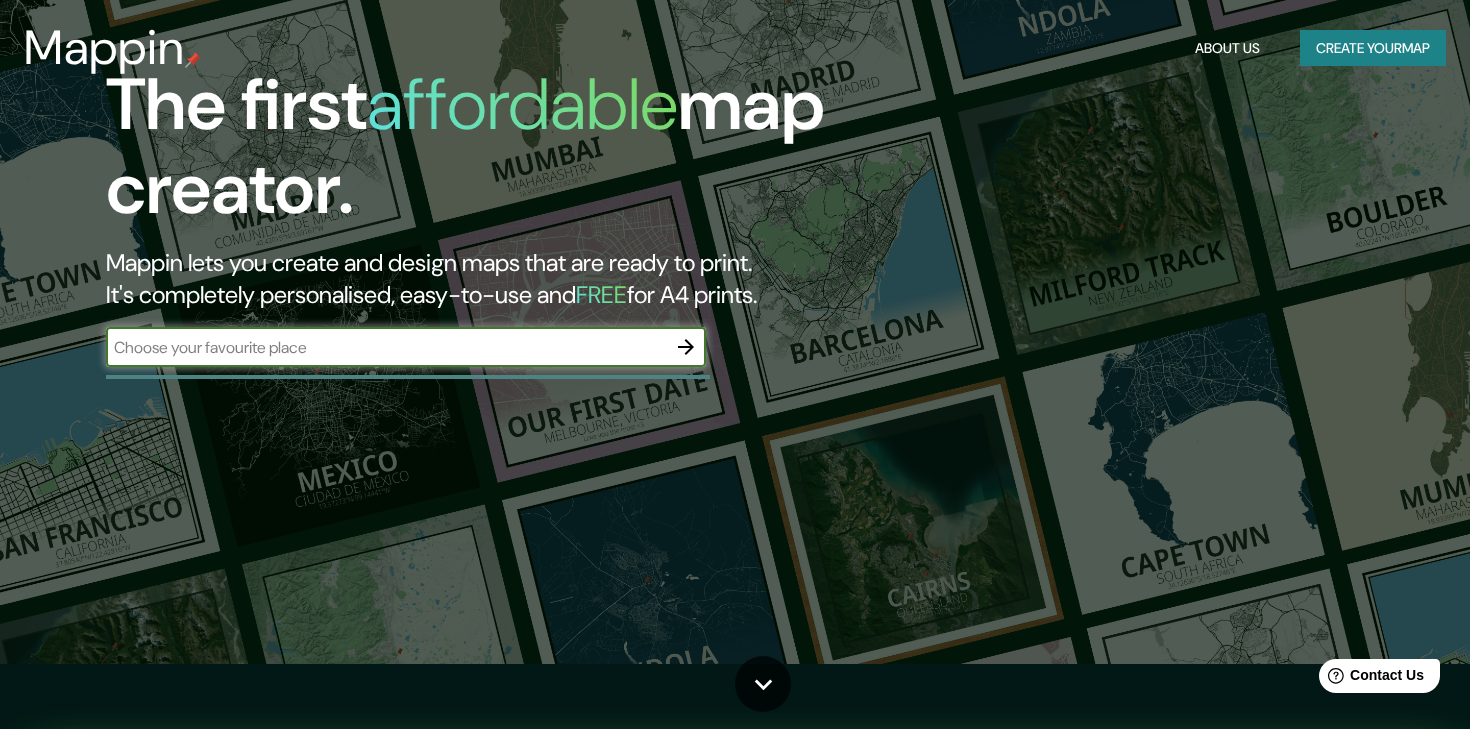 click at bounding box center [386, 347] 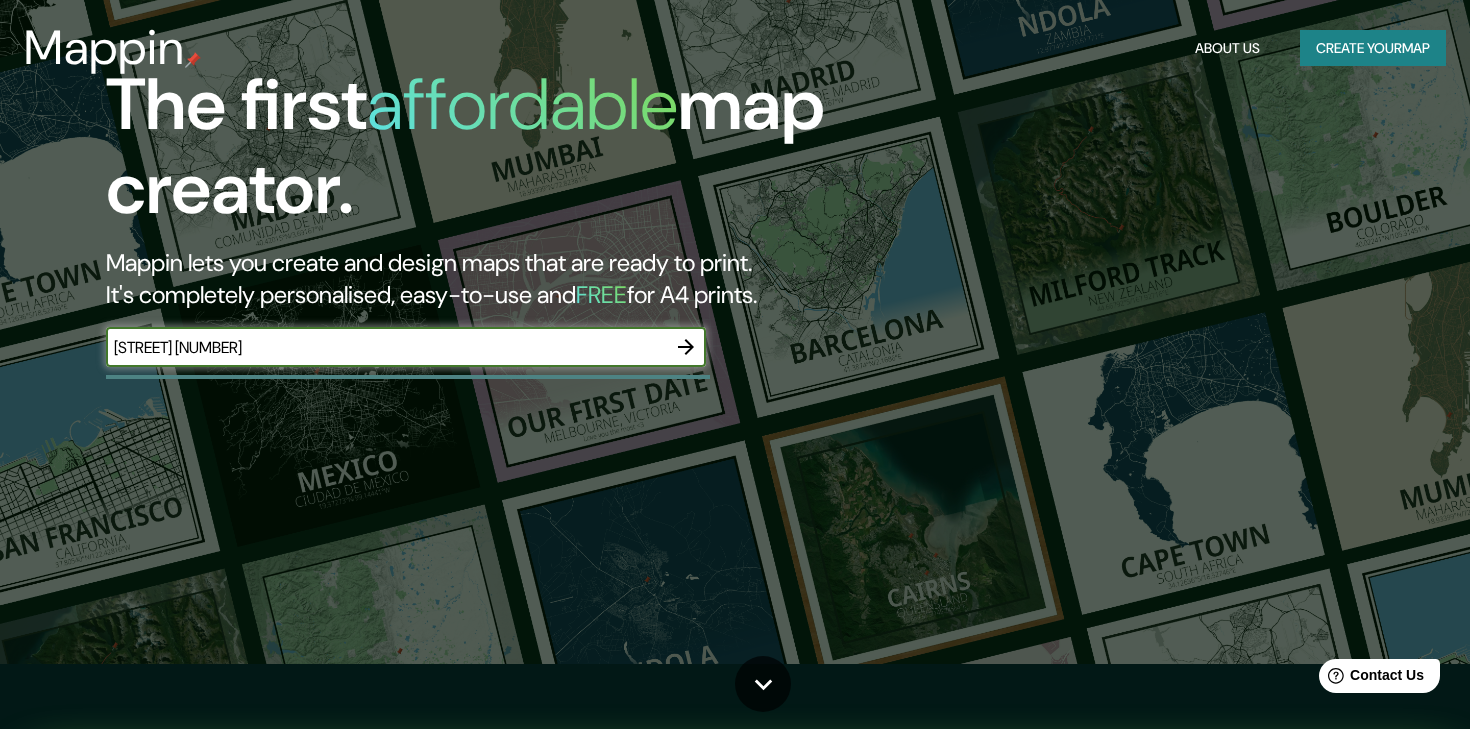 type on "[STREET] [NUMBER]" 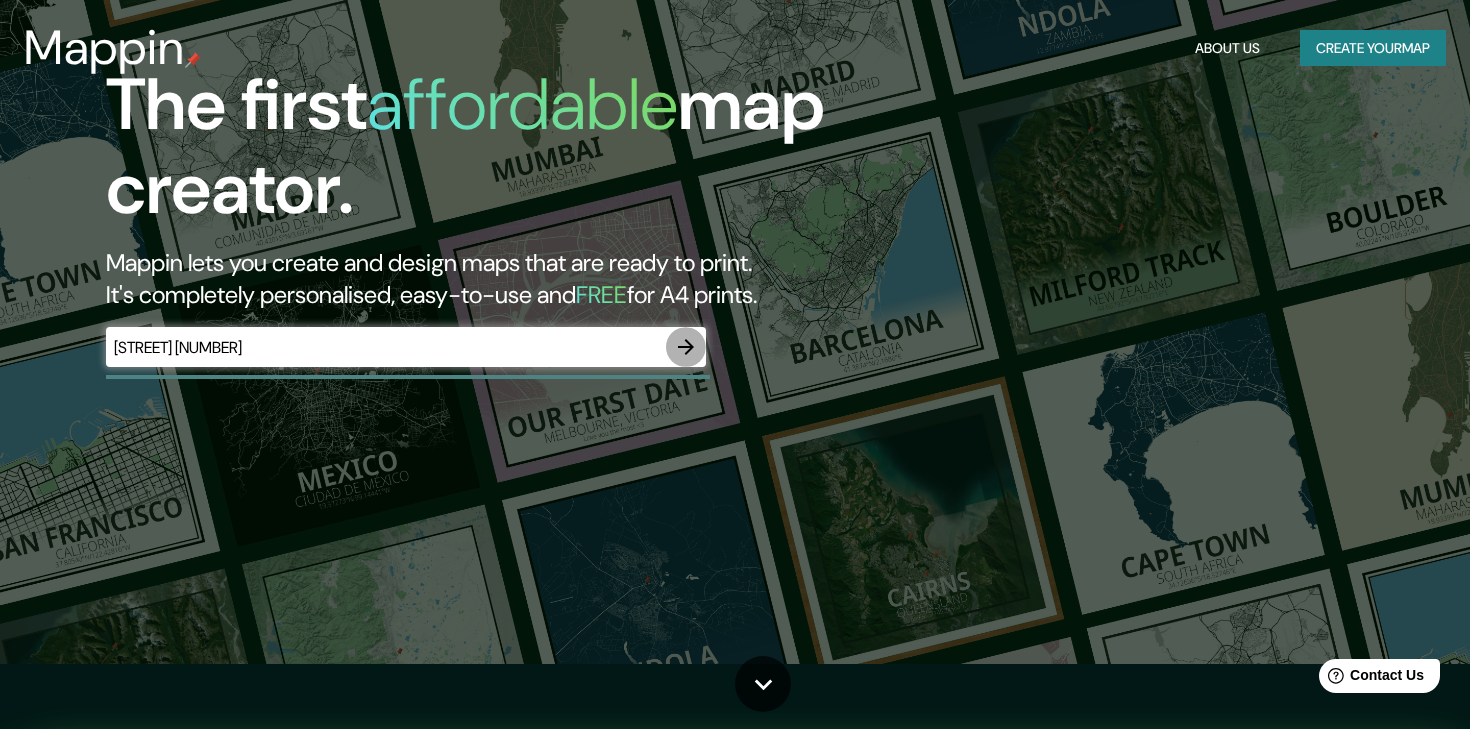 click at bounding box center [686, 347] 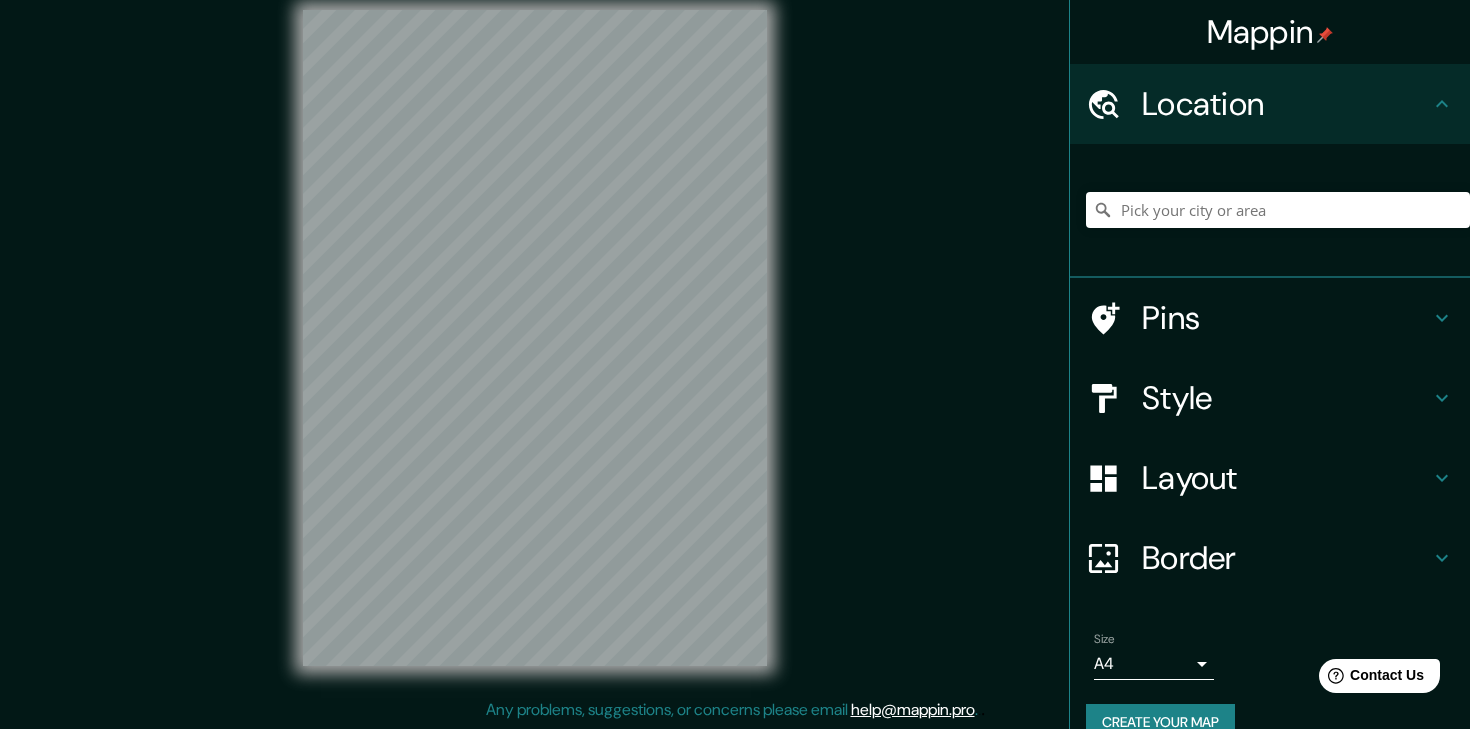scroll, scrollTop: 0, scrollLeft: 0, axis: both 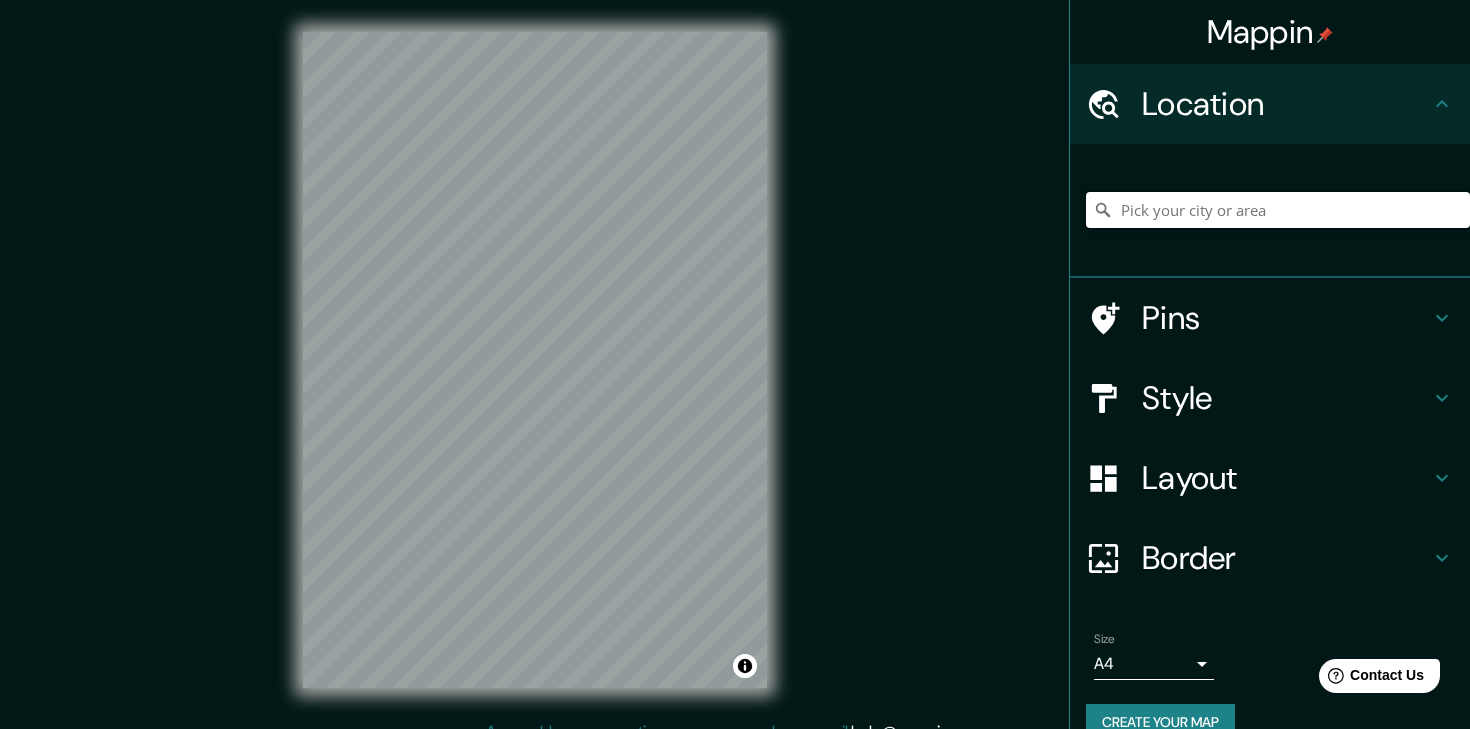 click at bounding box center (1278, 210) 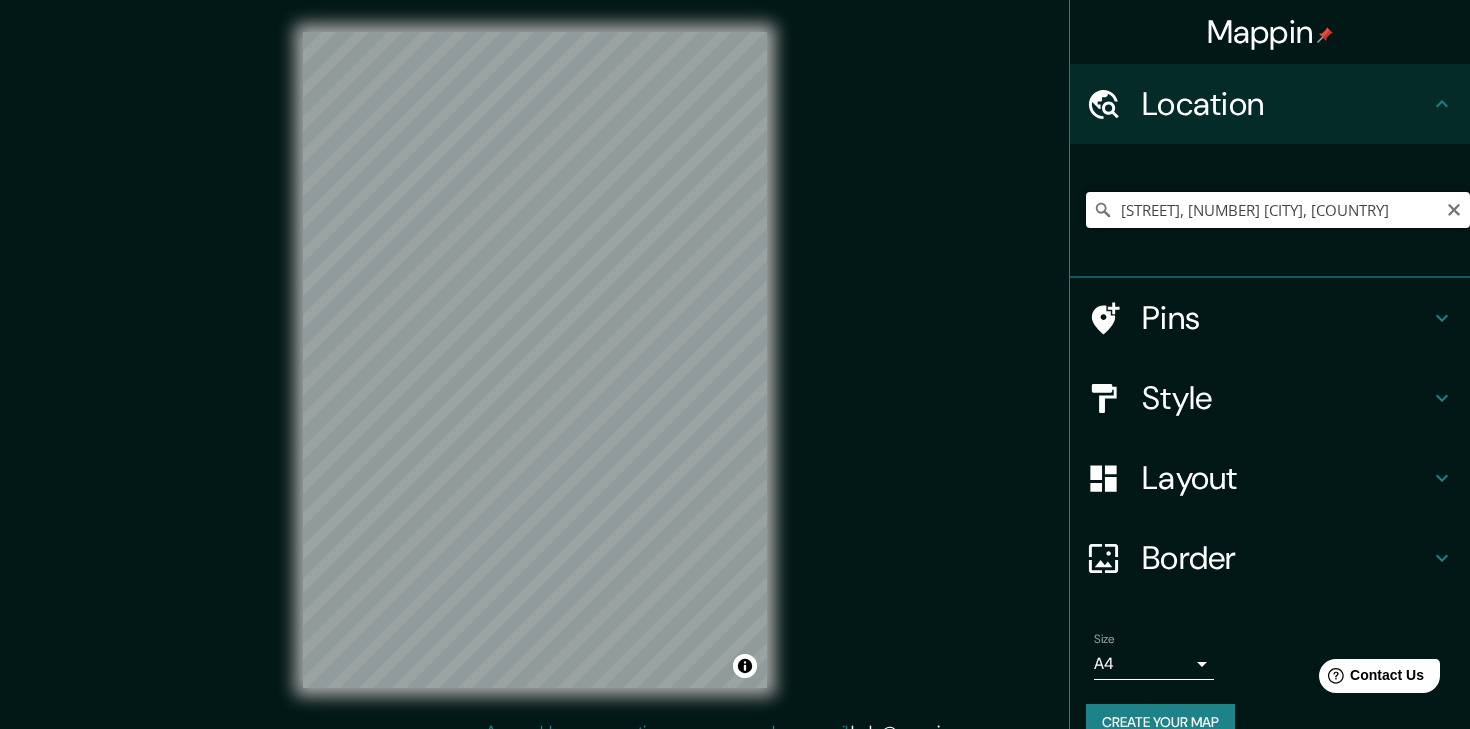 click on "[STREET], [NUMBER] [CITY], [COUNTRY]" at bounding box center (1278, 210) 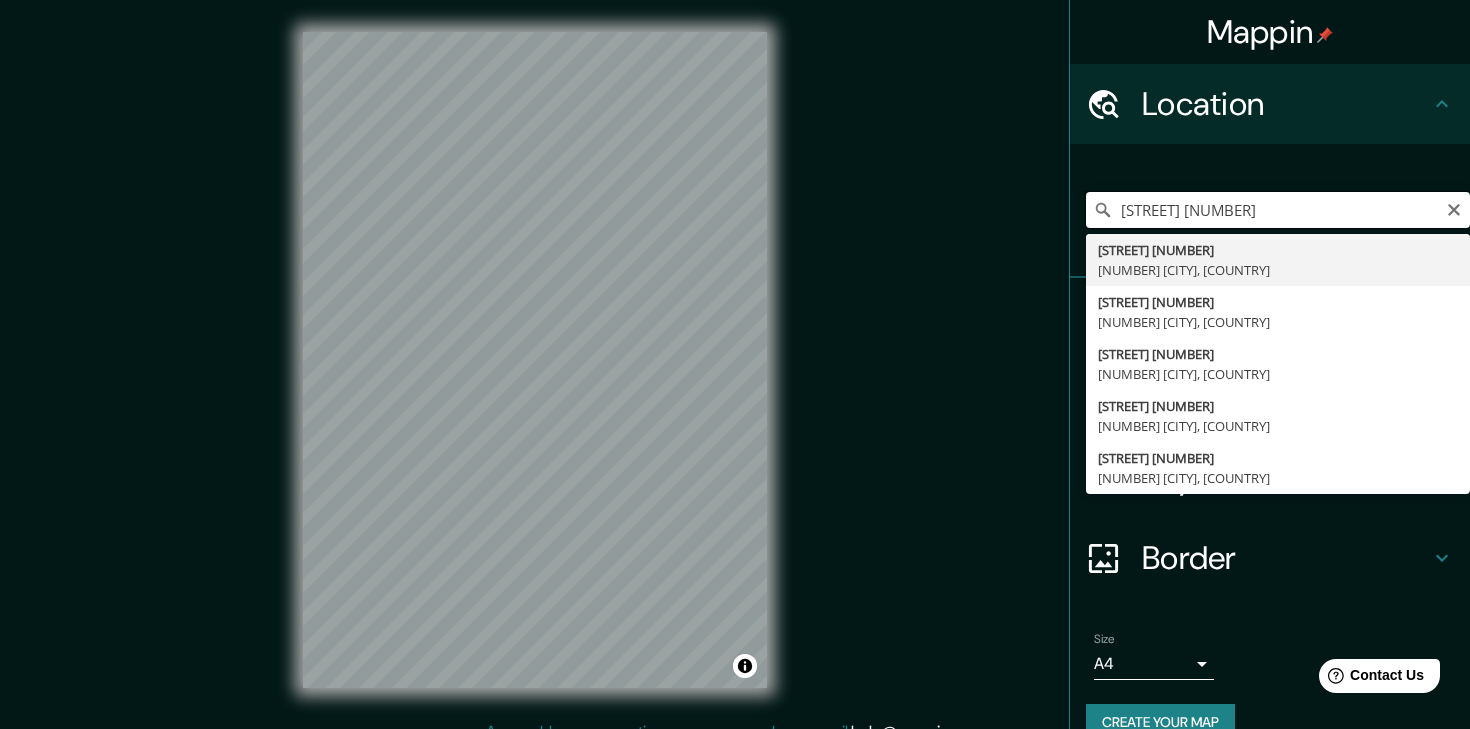 type on "[STREET] [NUMBER]" 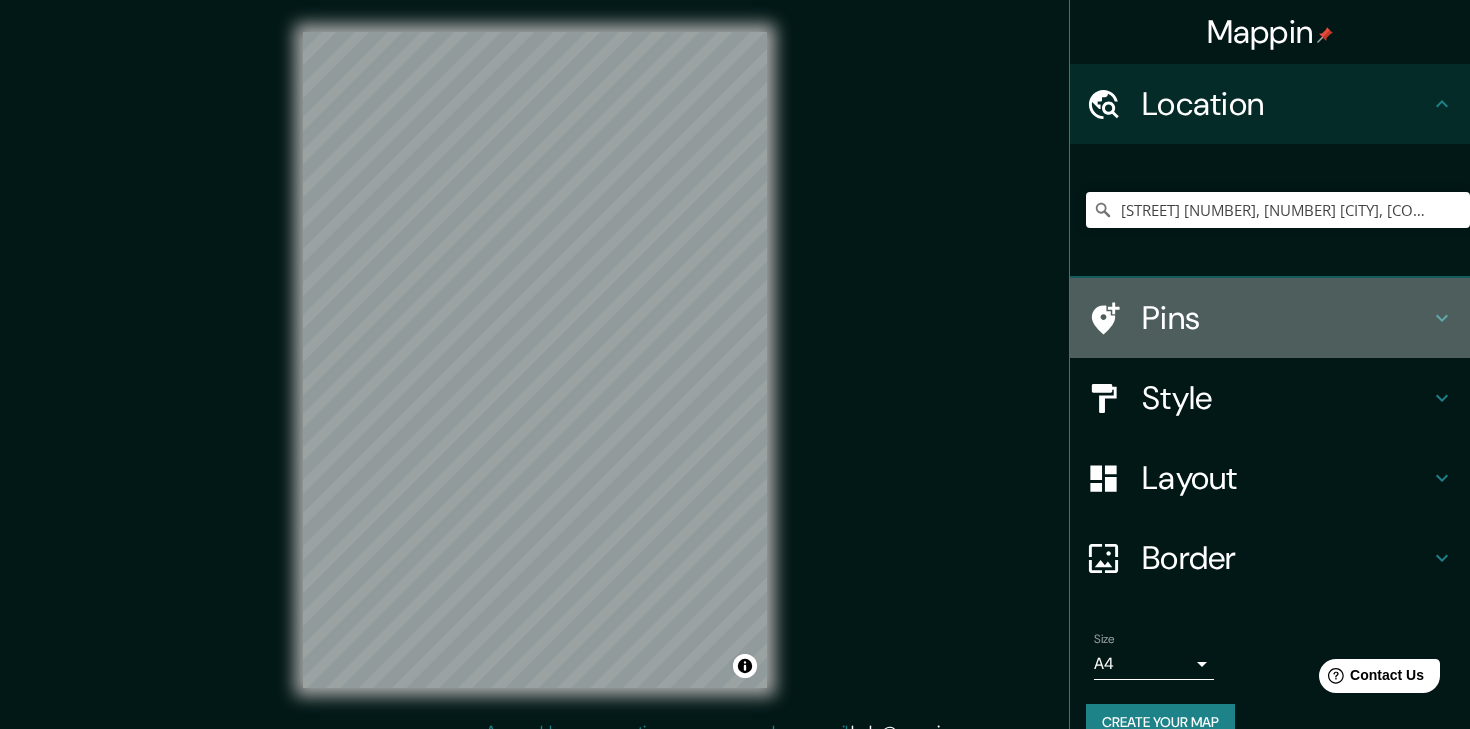 click on "Pins" at bounding box center (1286, 104) 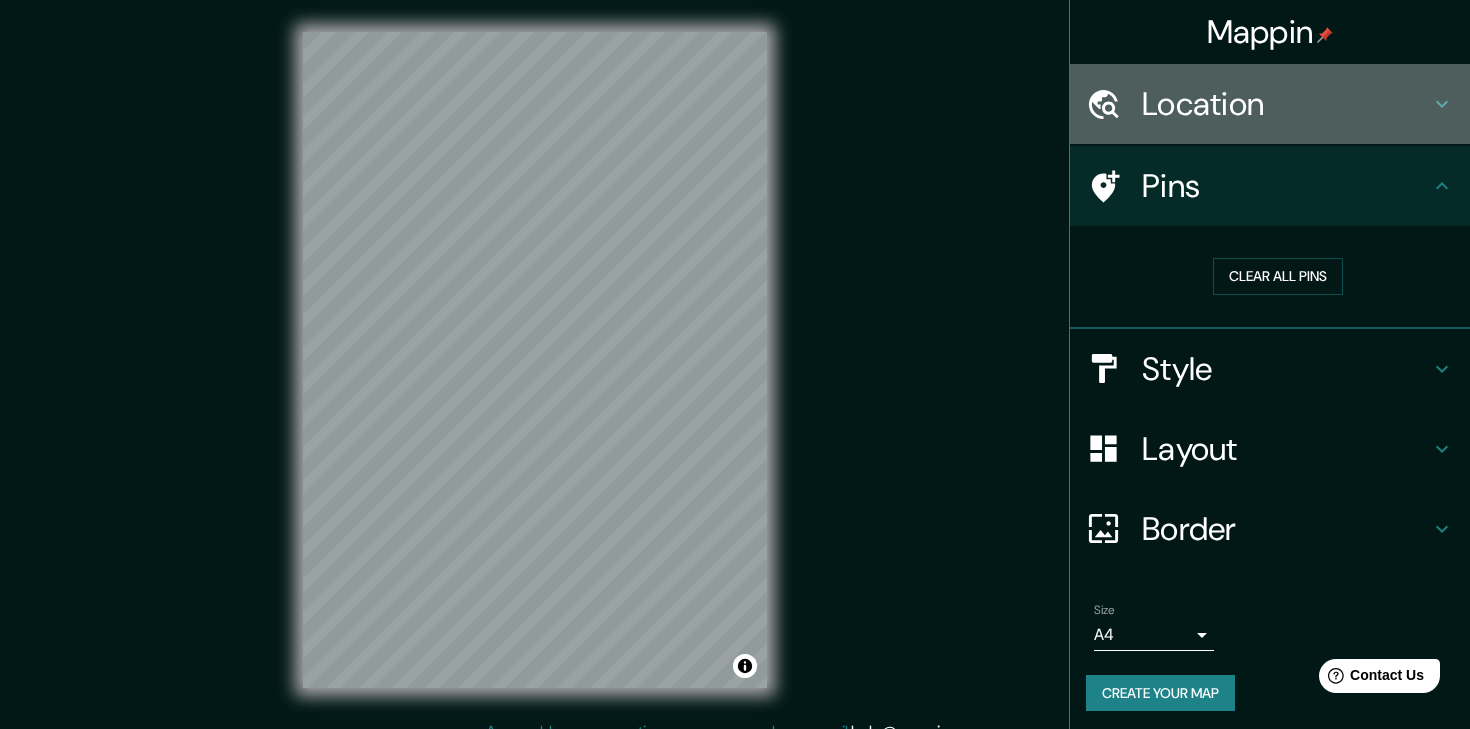 click on "Location" at bounding box center [1286, 104] 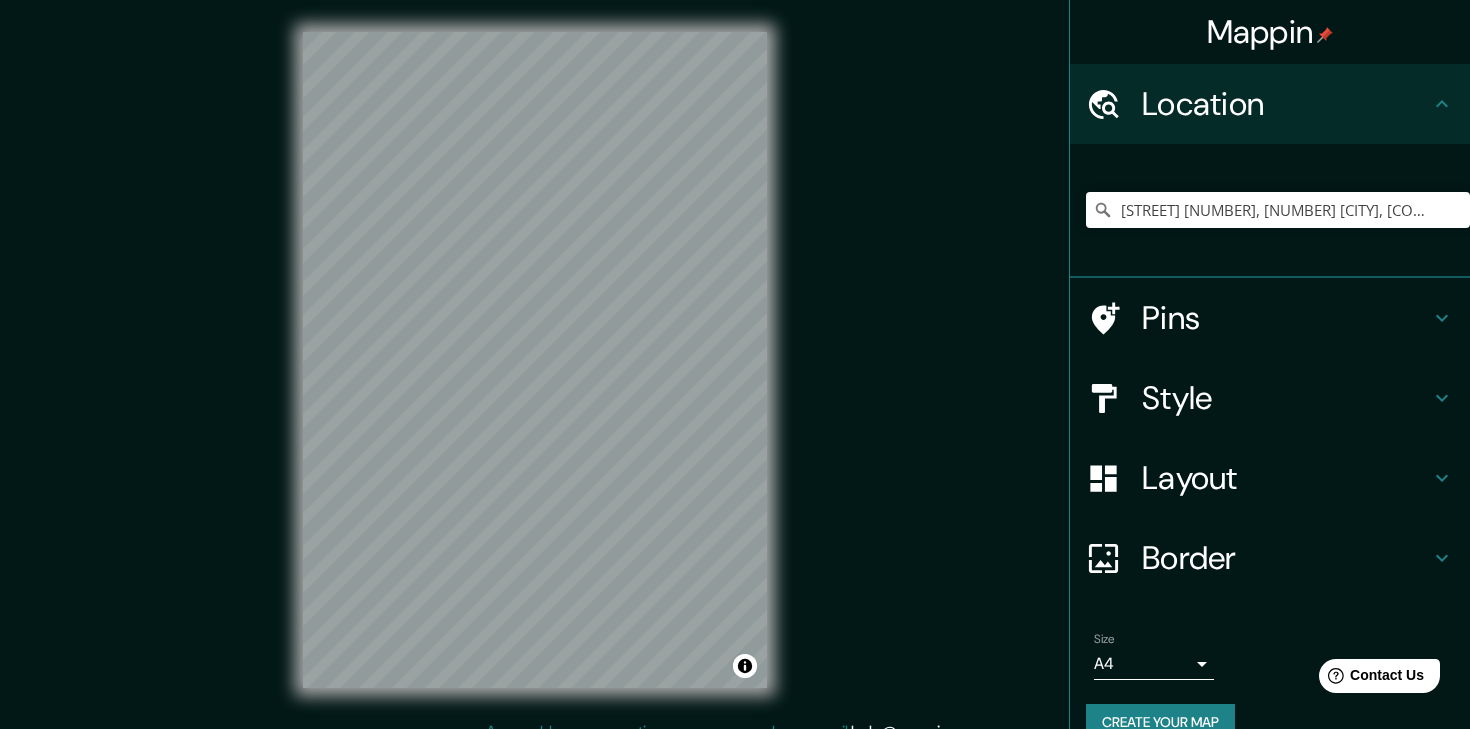 click on "Style" at bounding box center [1286, 104] 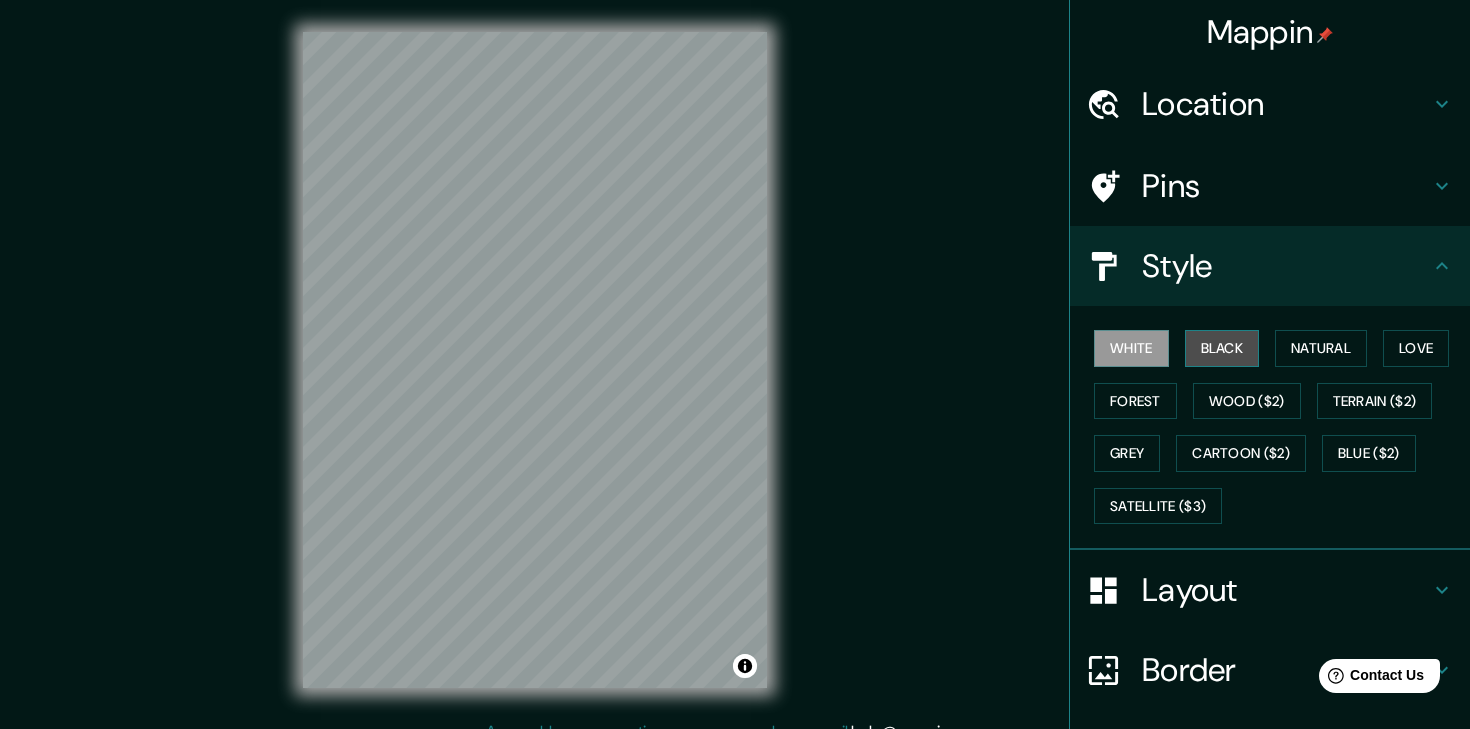 click on "Black" at bounding box center (1222, 348) 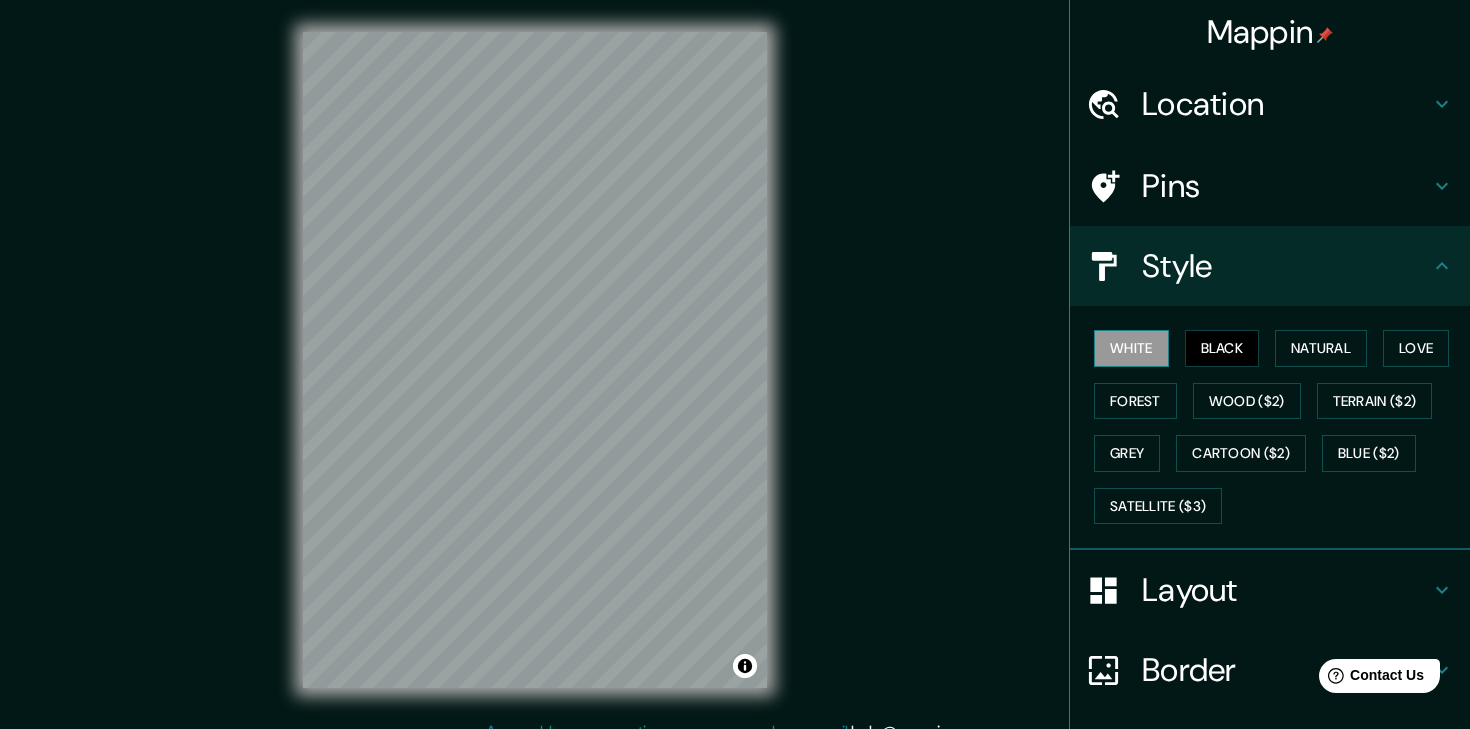 click on "White" at bounding box center (1131, 348) 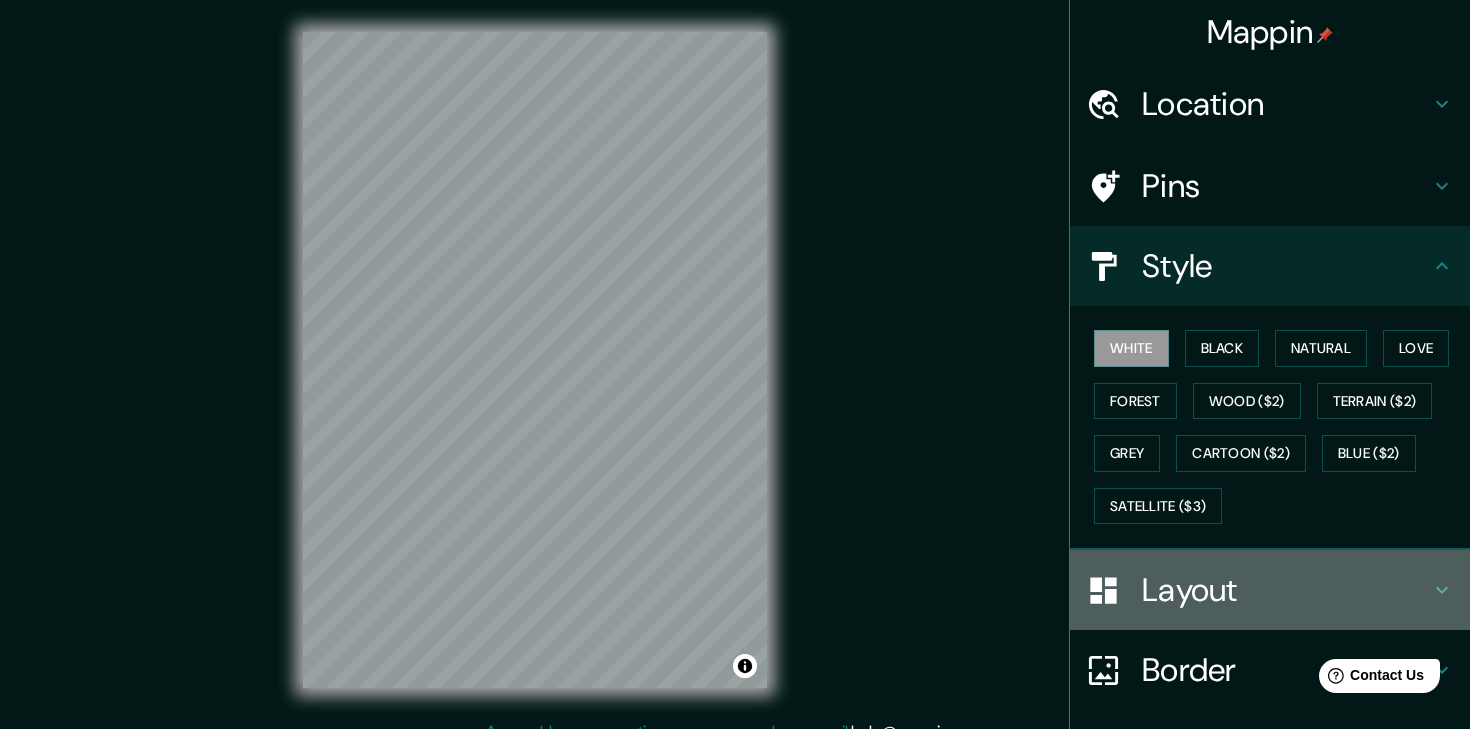click on "Layout" at bounding box center [1286, 104] 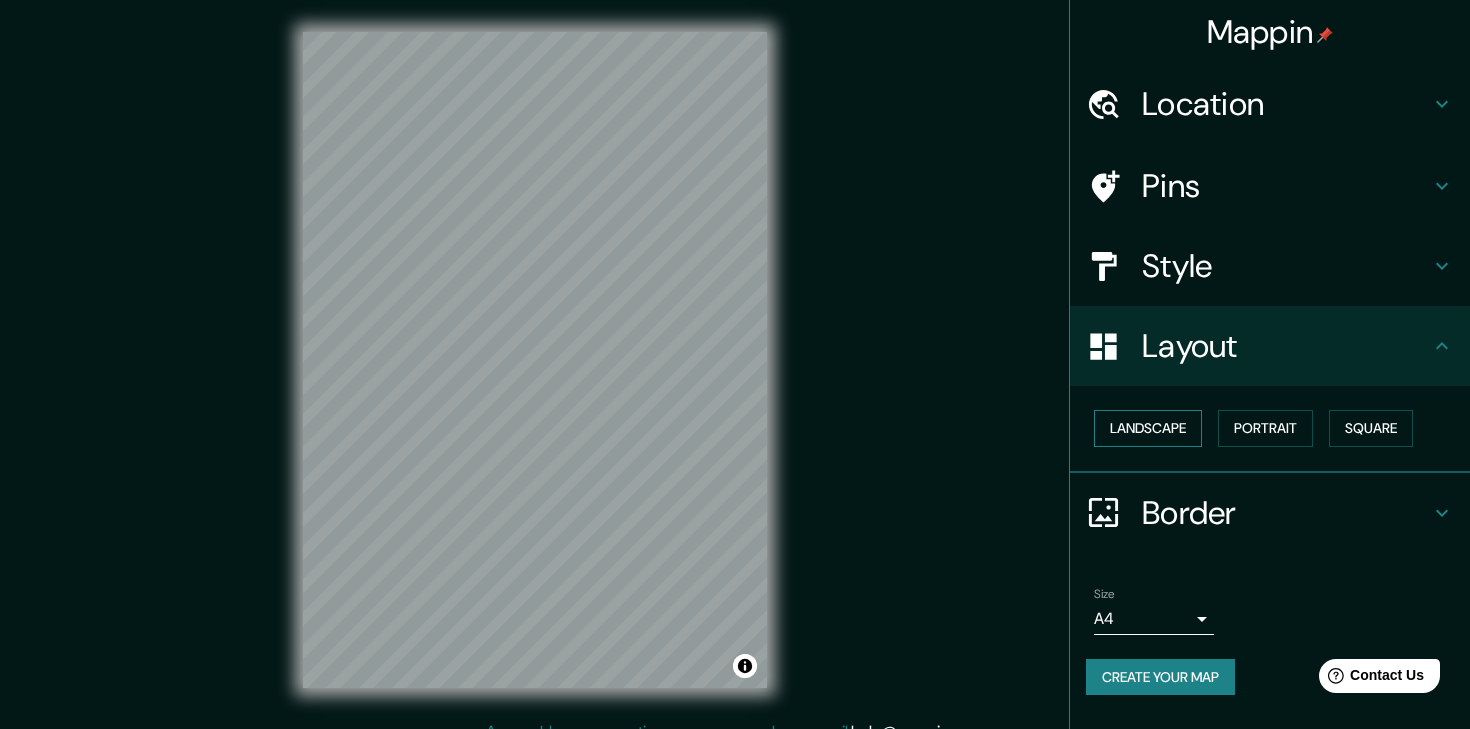 click on "Landscape" at bounding box center [1148, 428] 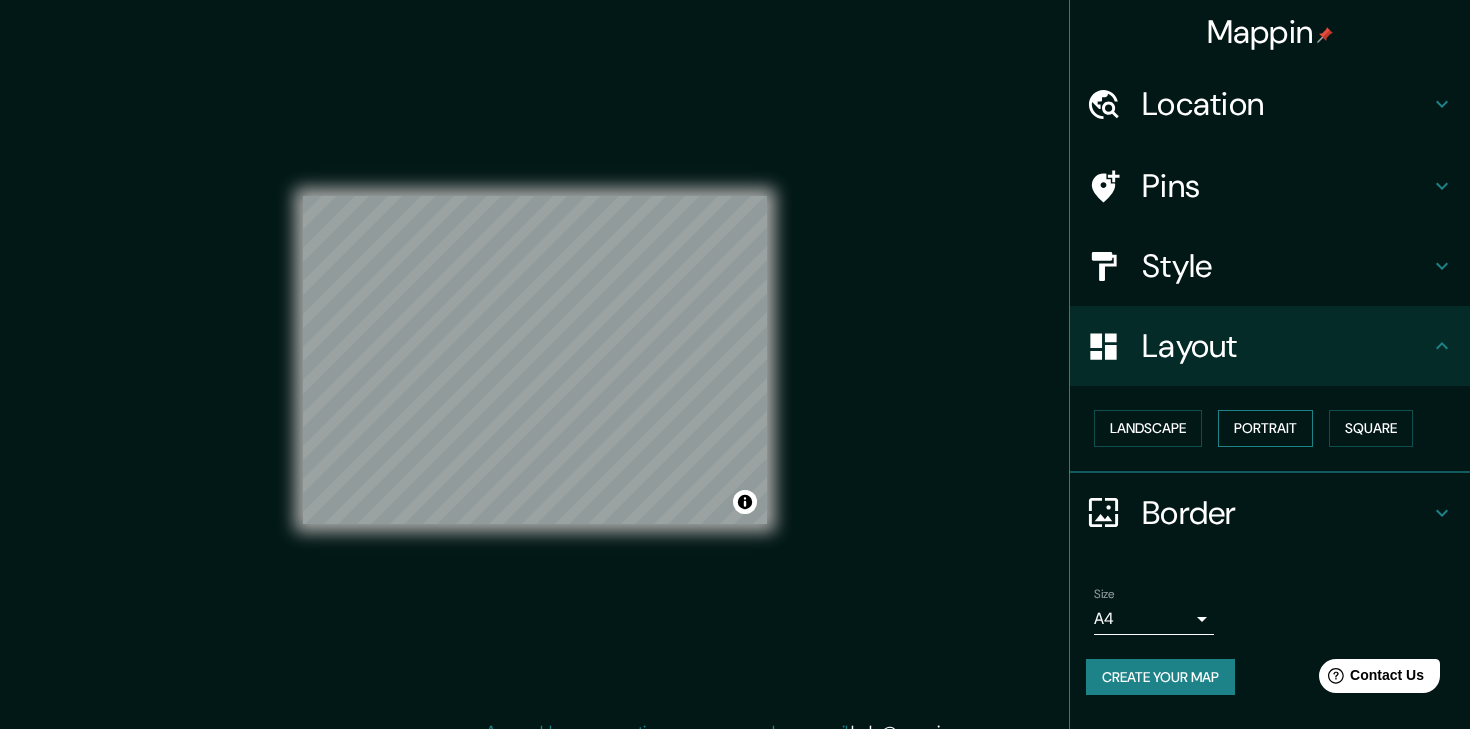 click on "Portrait" at bounding box center [1265, 428] 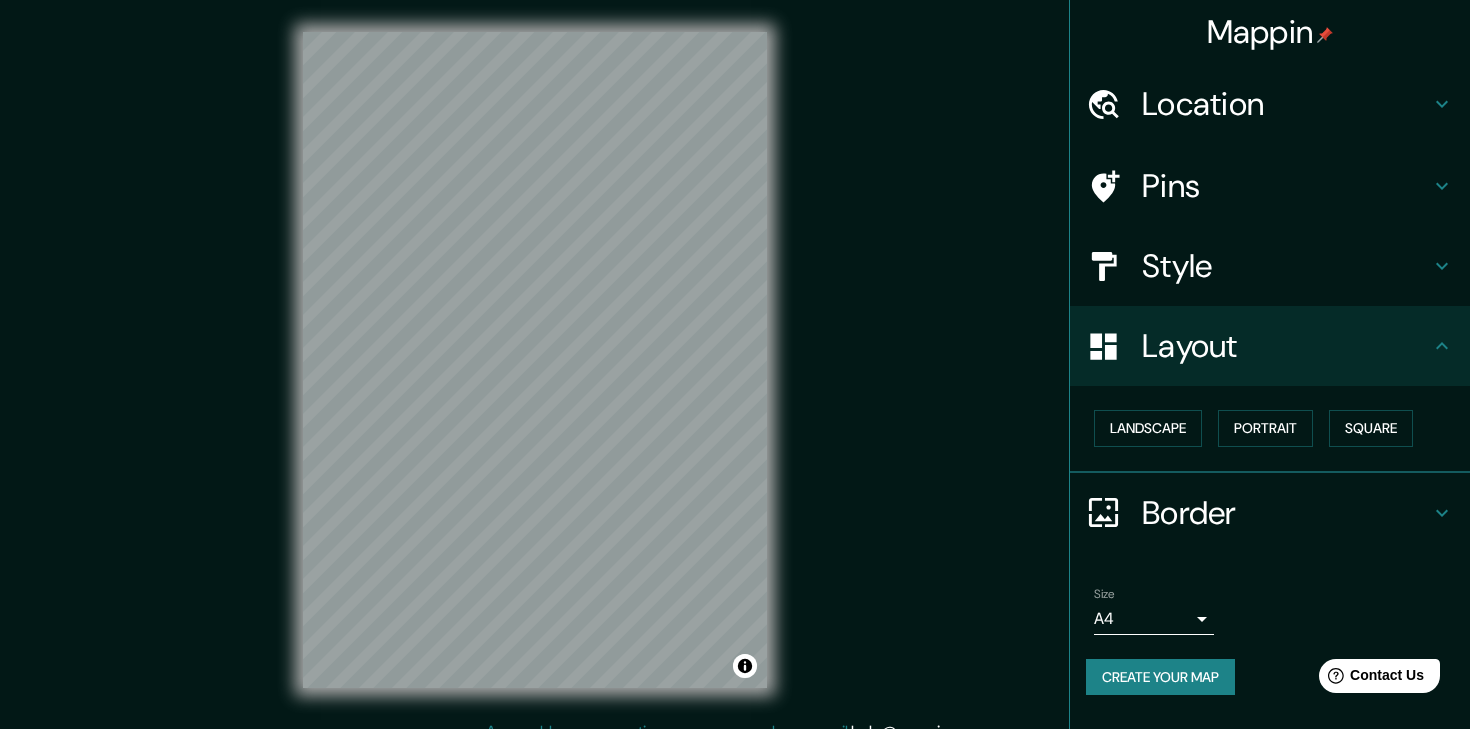 scroll, scrollTop: 23, scrollLeft: 0, axis: vertical 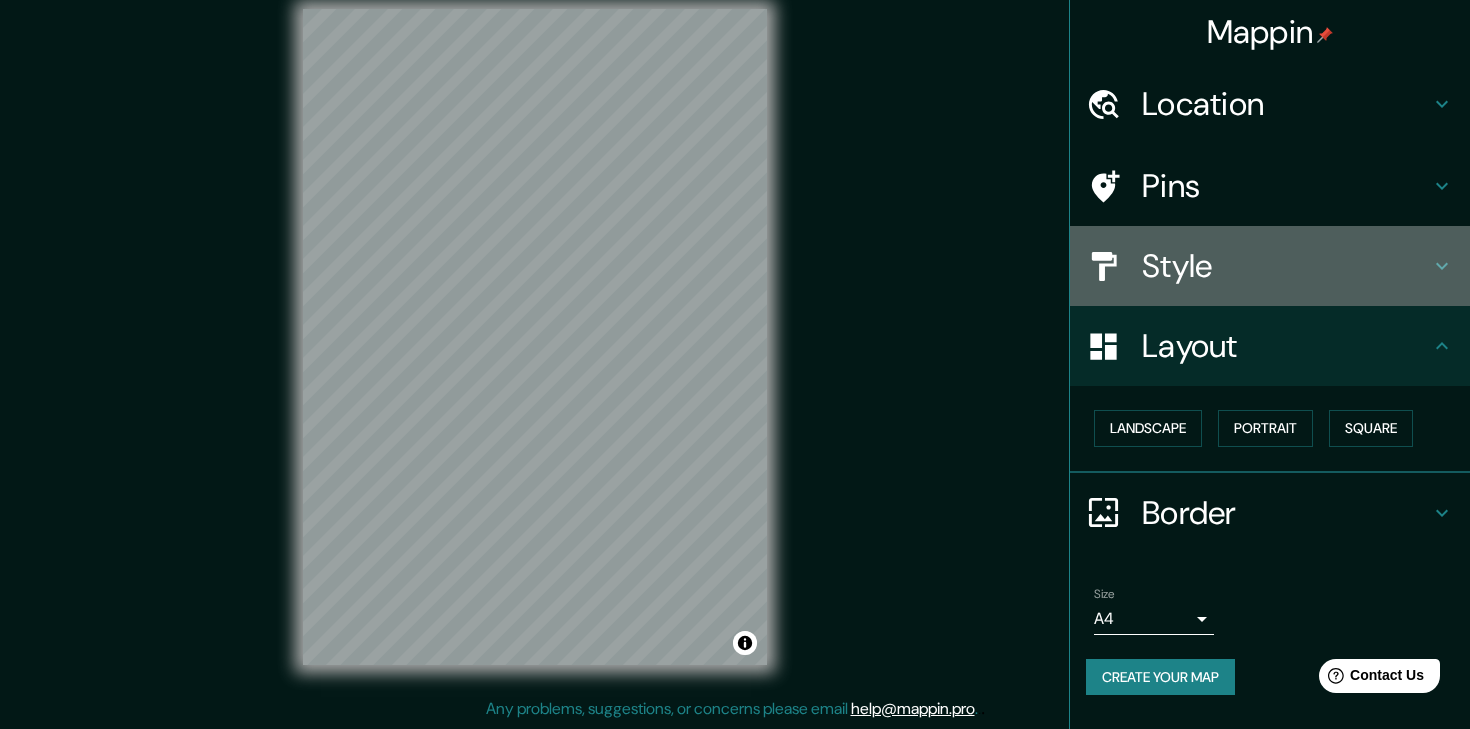 click on "Style" at bounding box center (1286, 104) 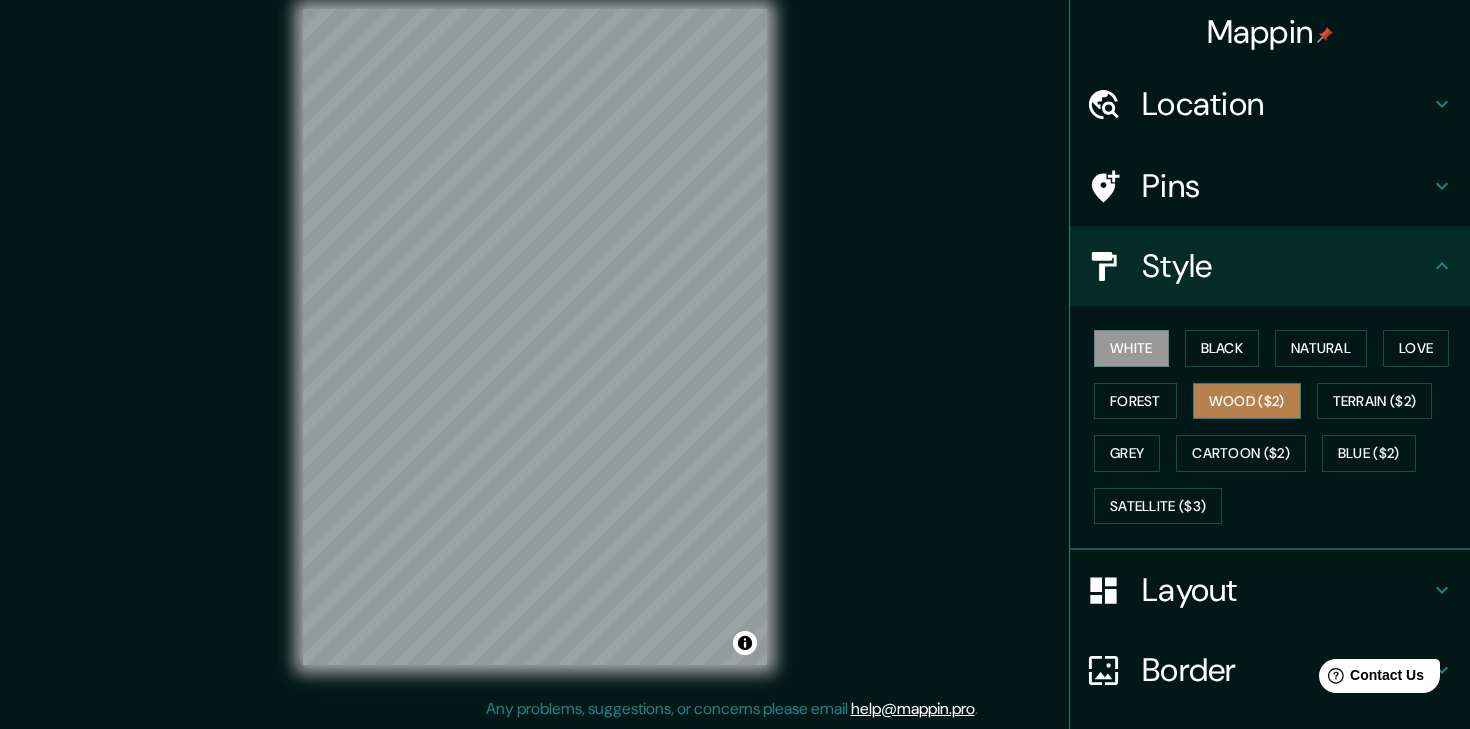 click on "Wood ($2)" at bounding box center [1247, 401] 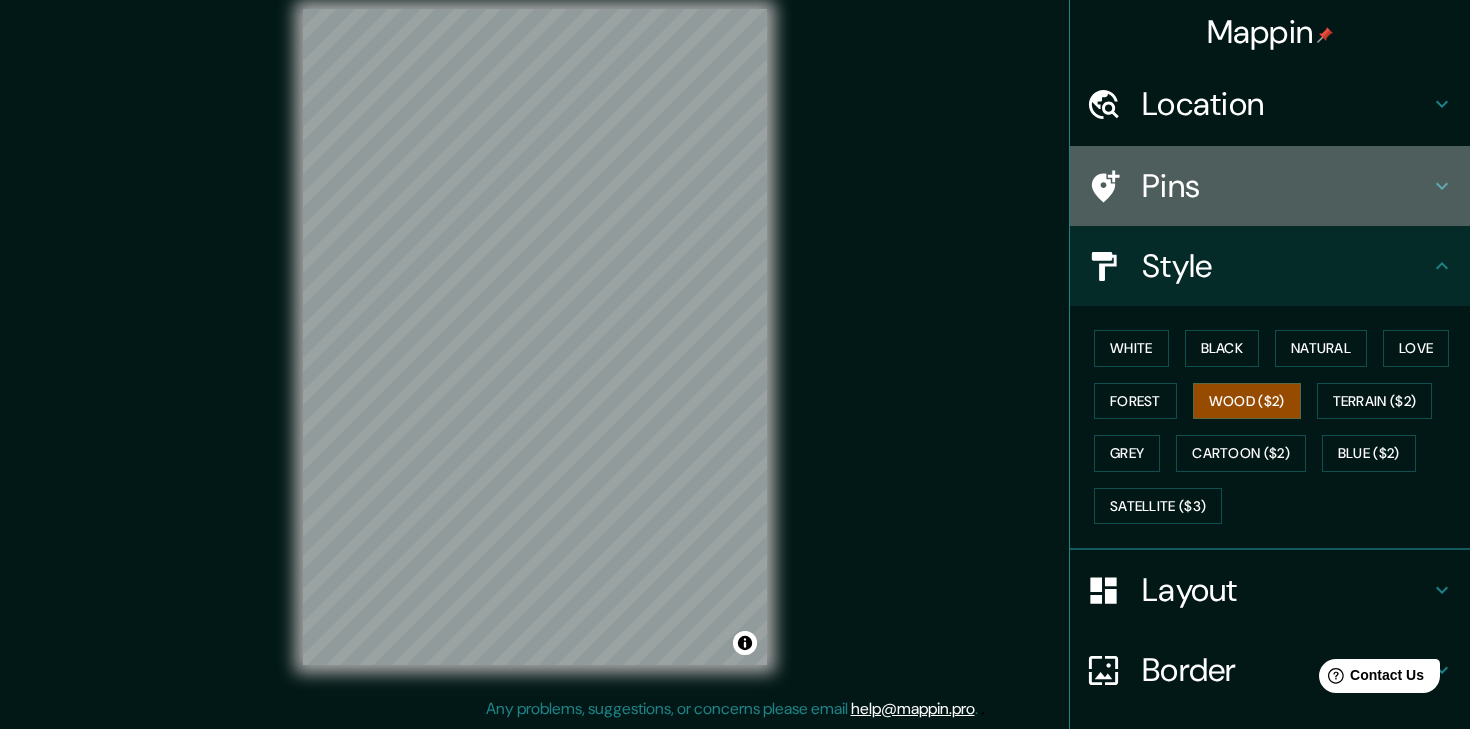 click on "Pins" at bounding box center [1286, 104] 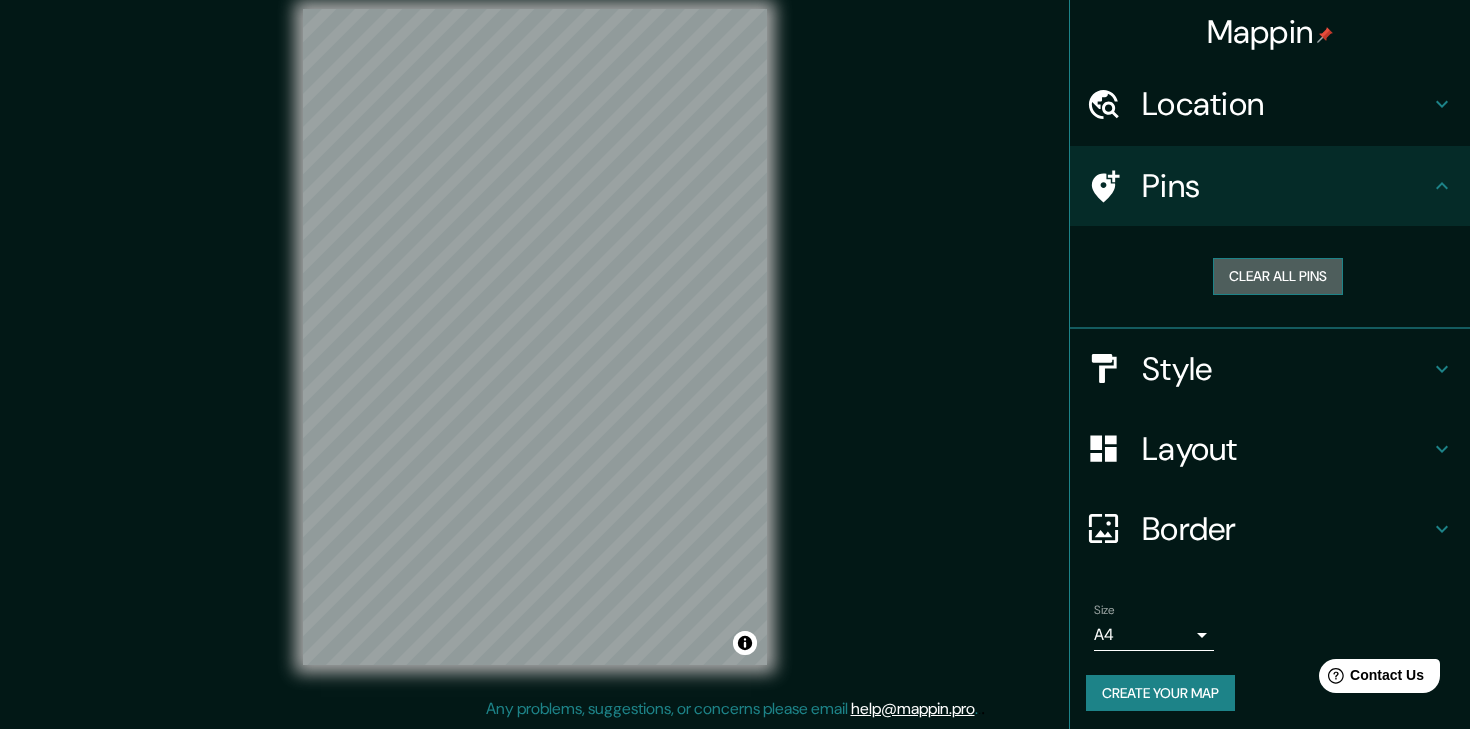 click on "Clear all pins" at bounding box center [1278, 276] 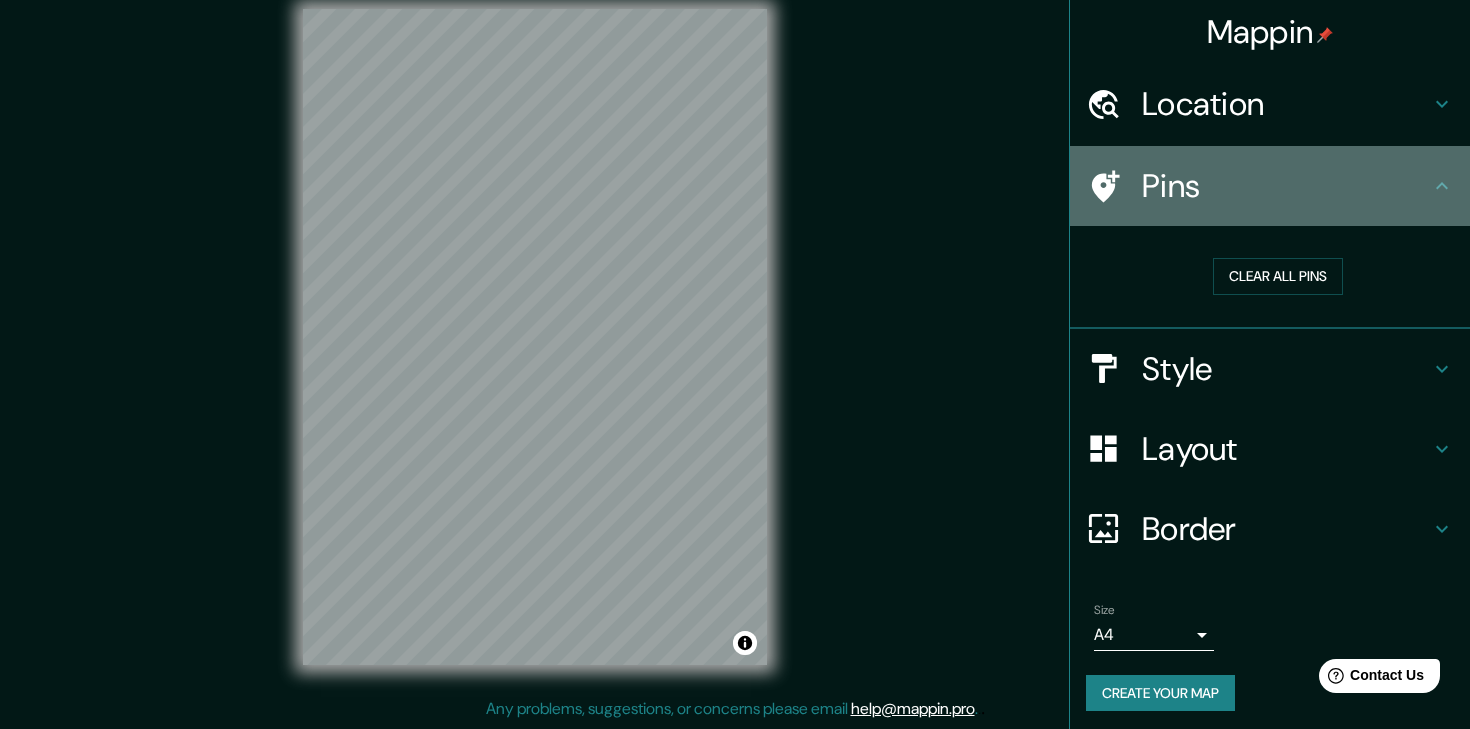 click at bounding box center [1103, 186] 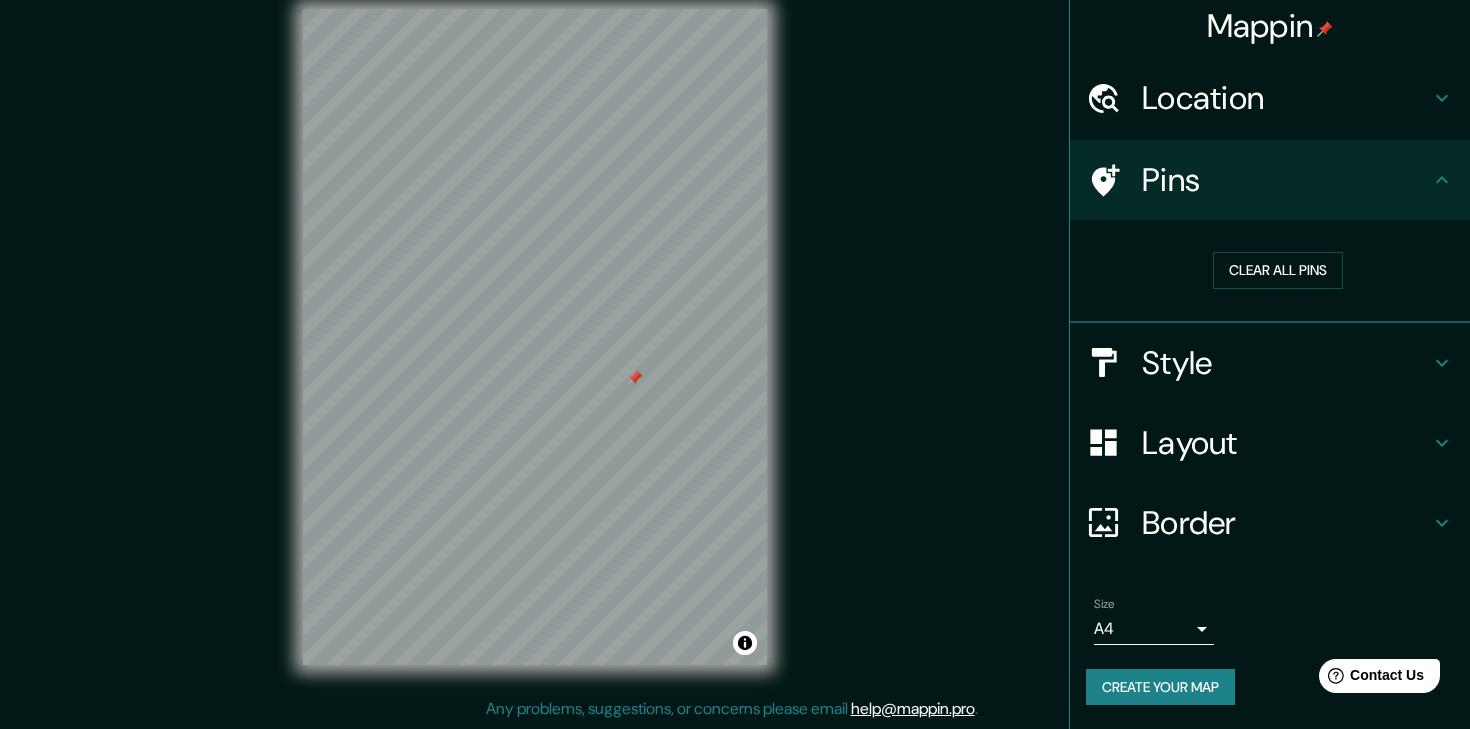 scroll, scrollTop: 0, scrollLeft: 0, axis: both 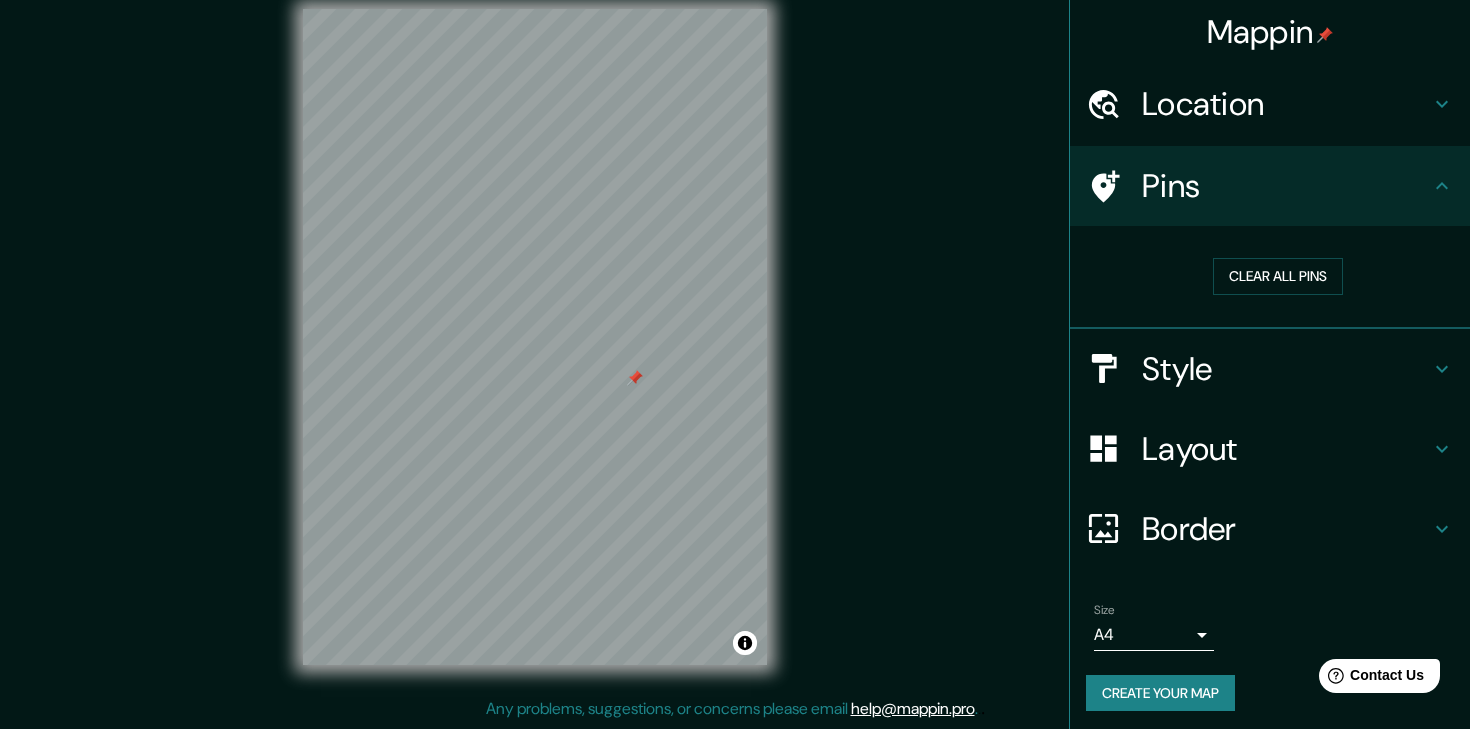 click on "Location" at bounding box center (1286, 104) 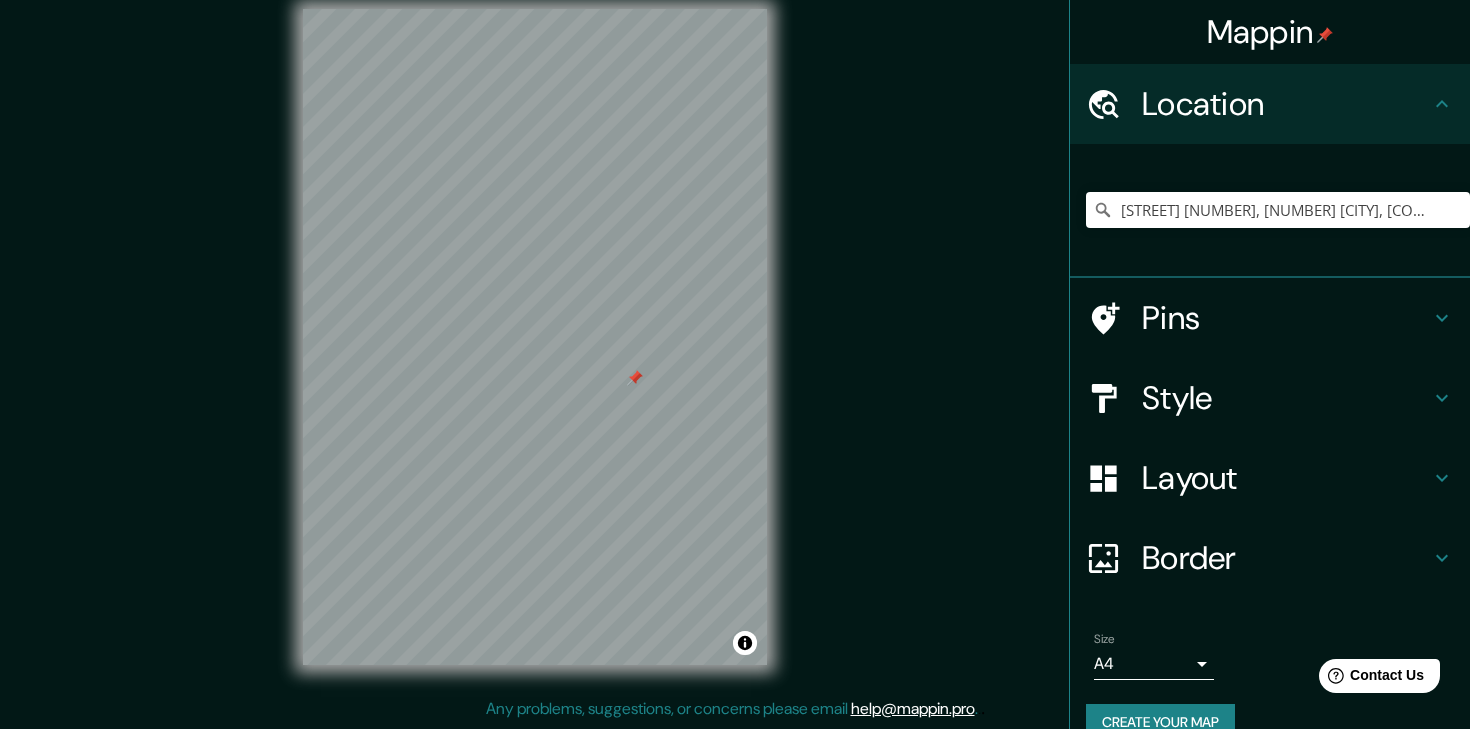 click on "Location" at bounding box center [1286, 104] 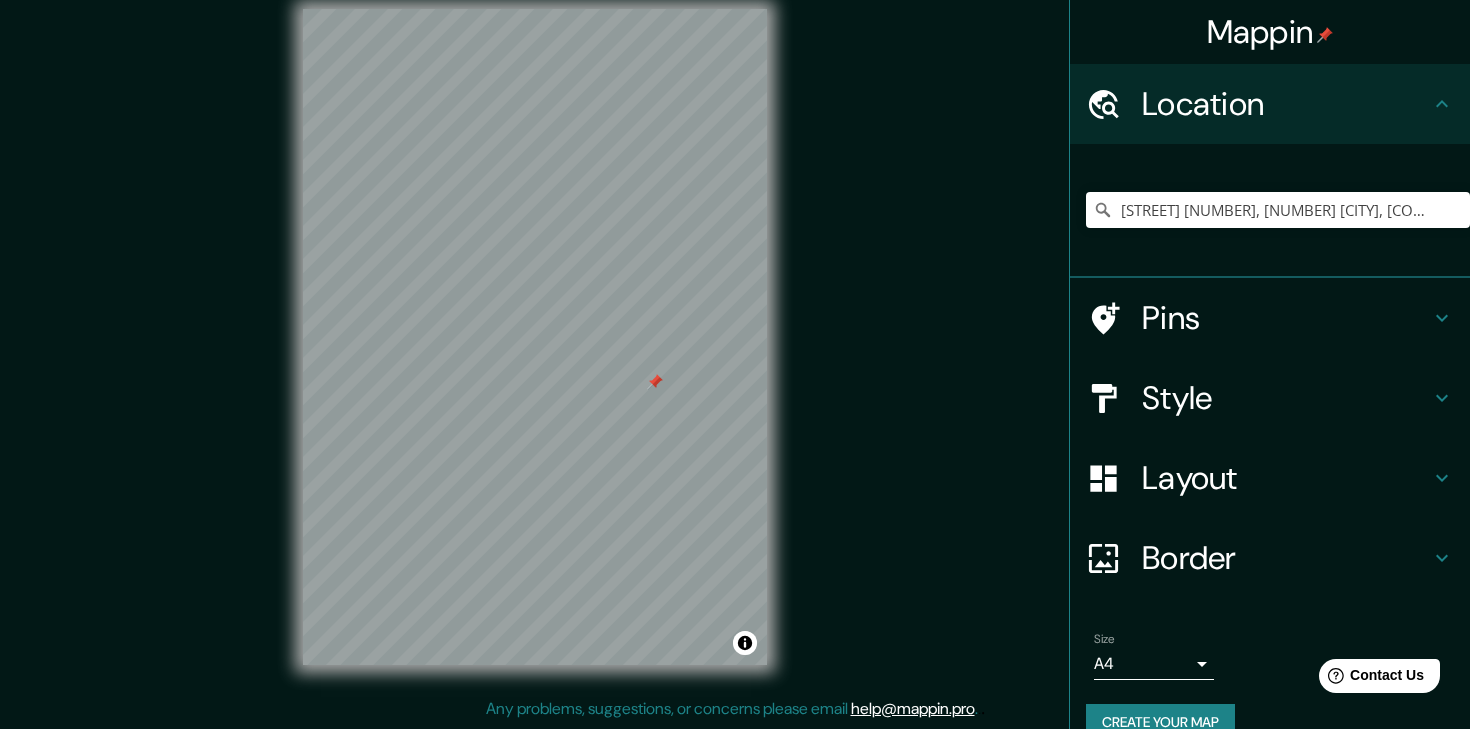drag, startPoint x: 640, startPoint y: 380, endPoint x: 660, endPoint y: 384, distance: 20.396078 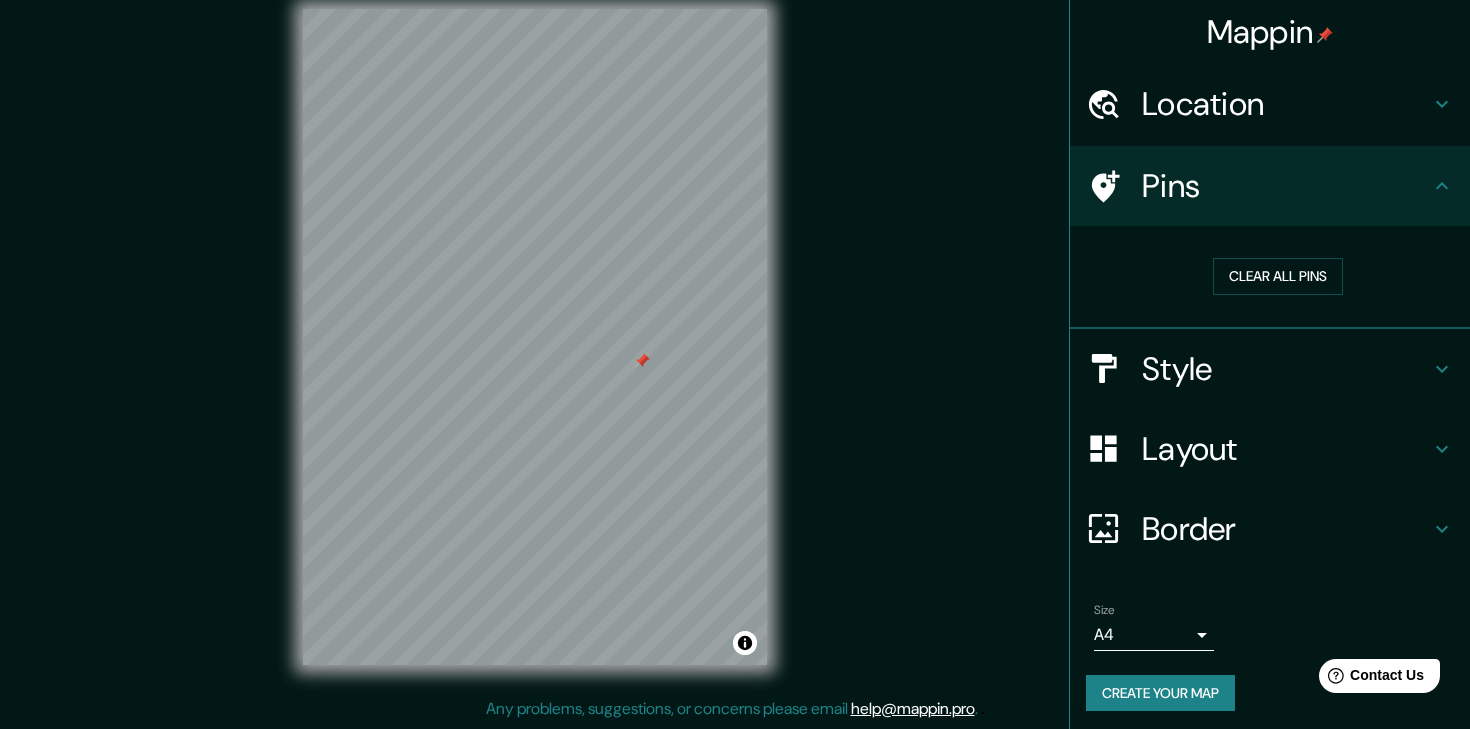 click on "Style" at bounding box center (1286, 104) 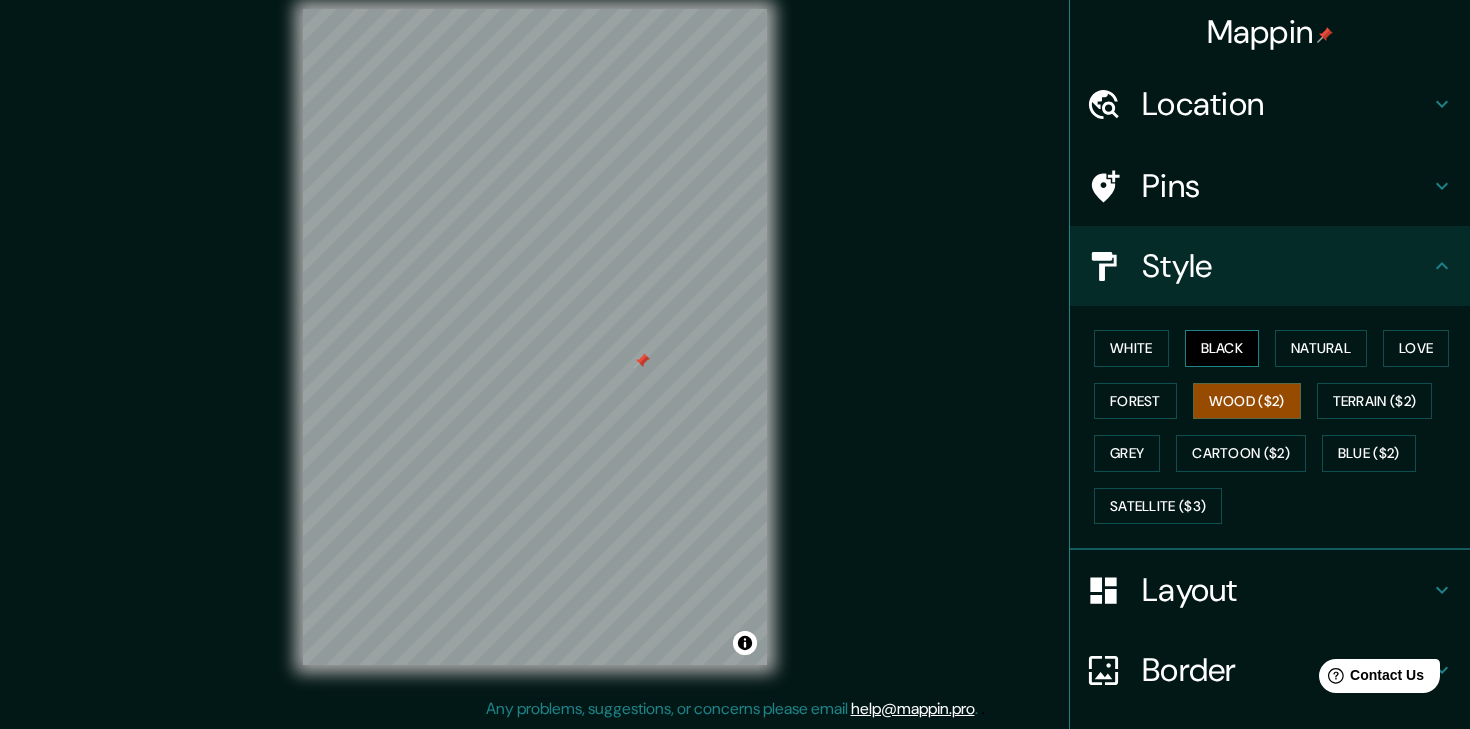 click on "Black" at bounding box center [1222, 348] 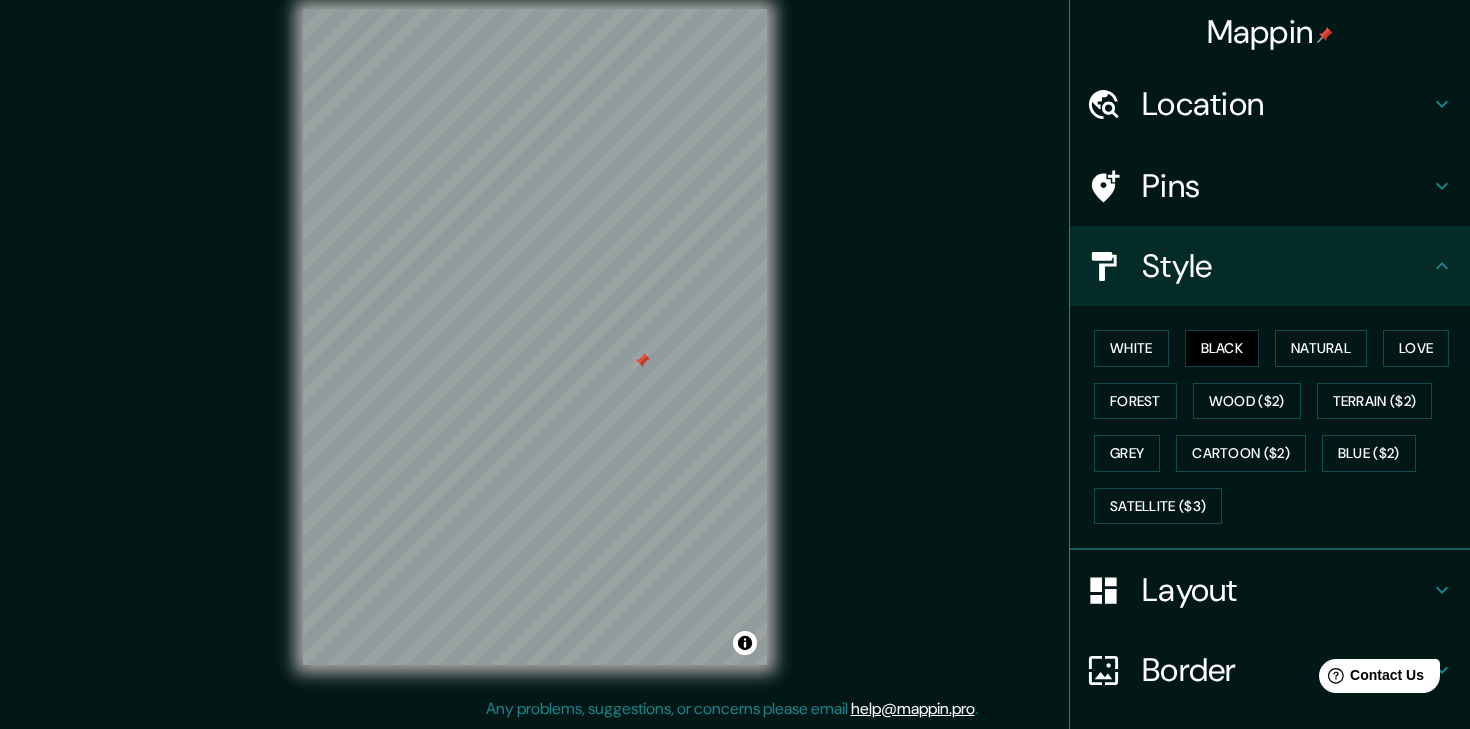 click on "Location" at bounding box center (1286, 104) 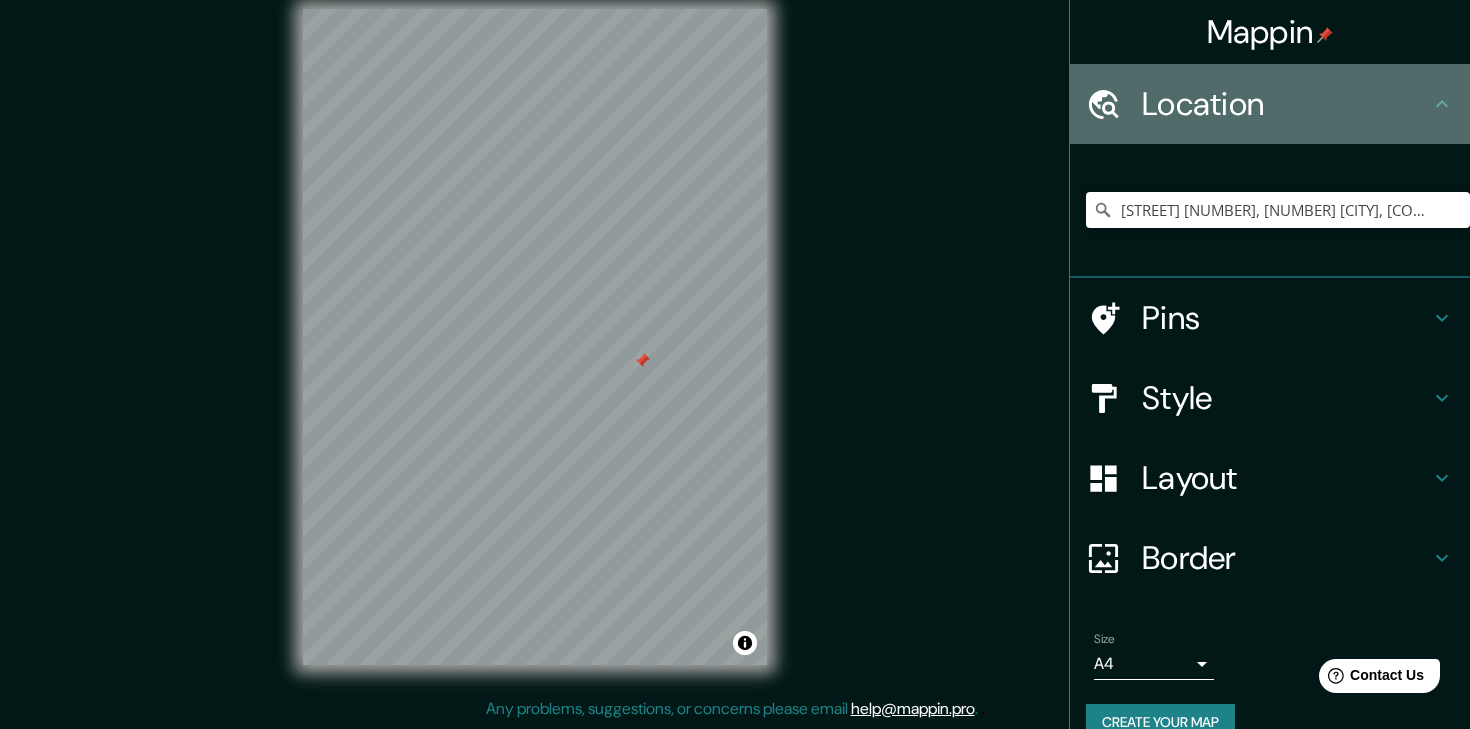 click on "Location" at bounding box center [1286, 104] 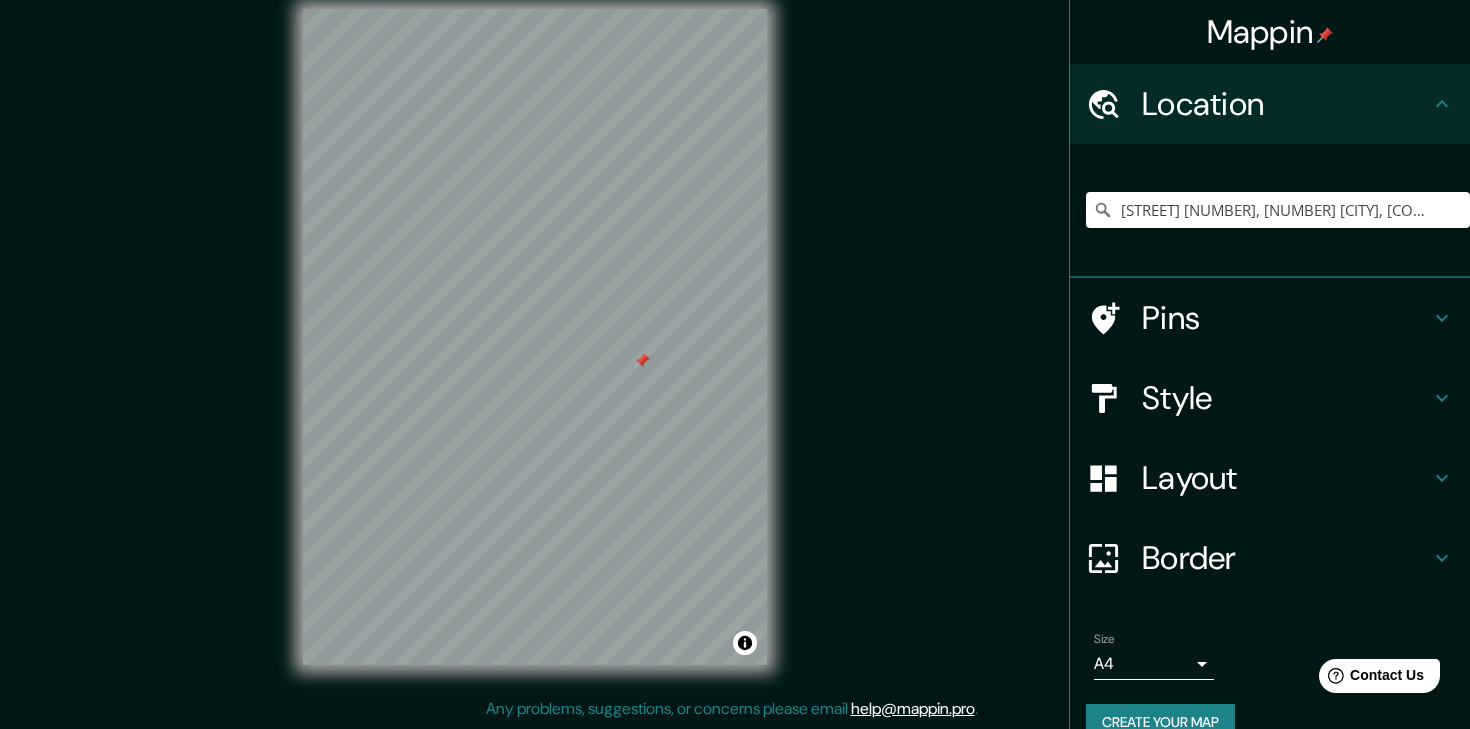 click at bounding box center [1442, 104] 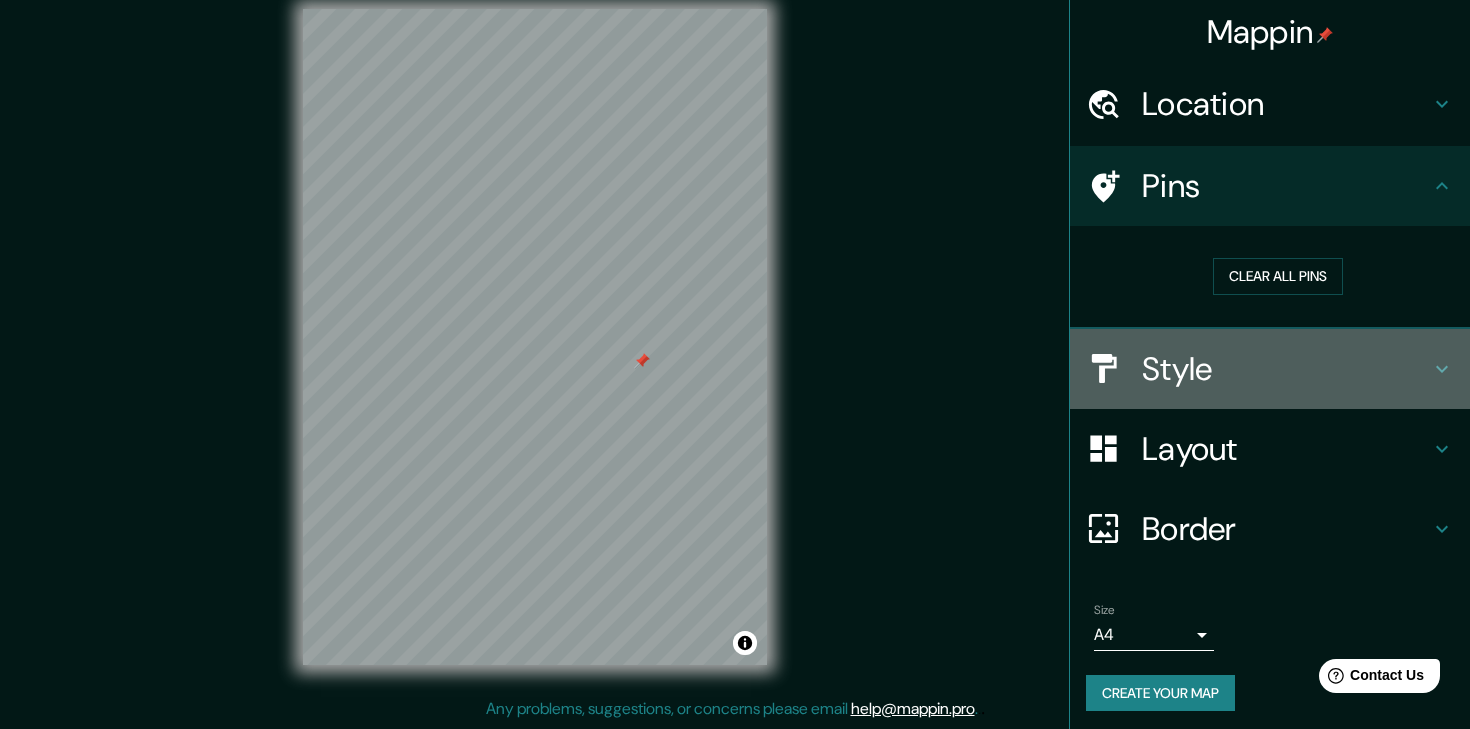 click on "Style" at bounding box center [1270, 369] 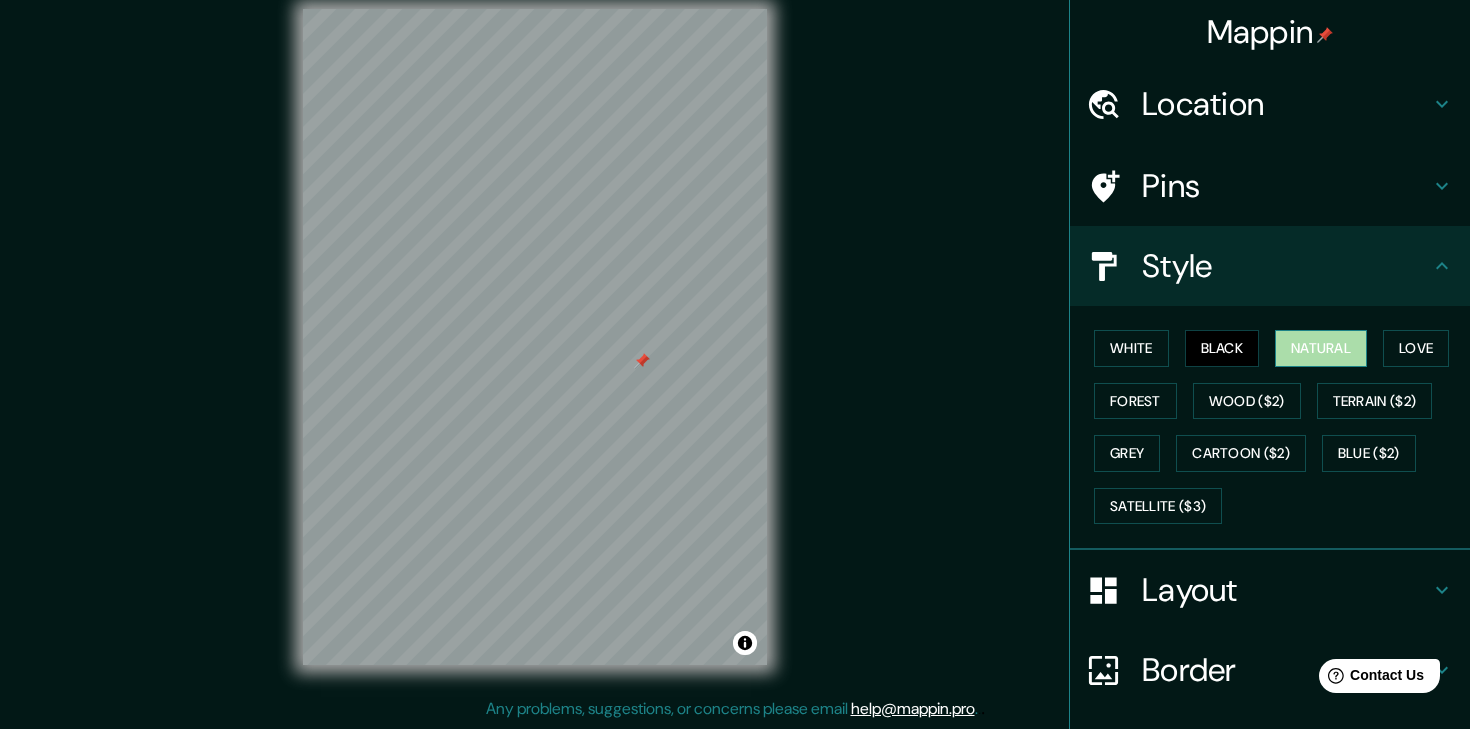 click on "Natural" at bounding box center (1321, 348) 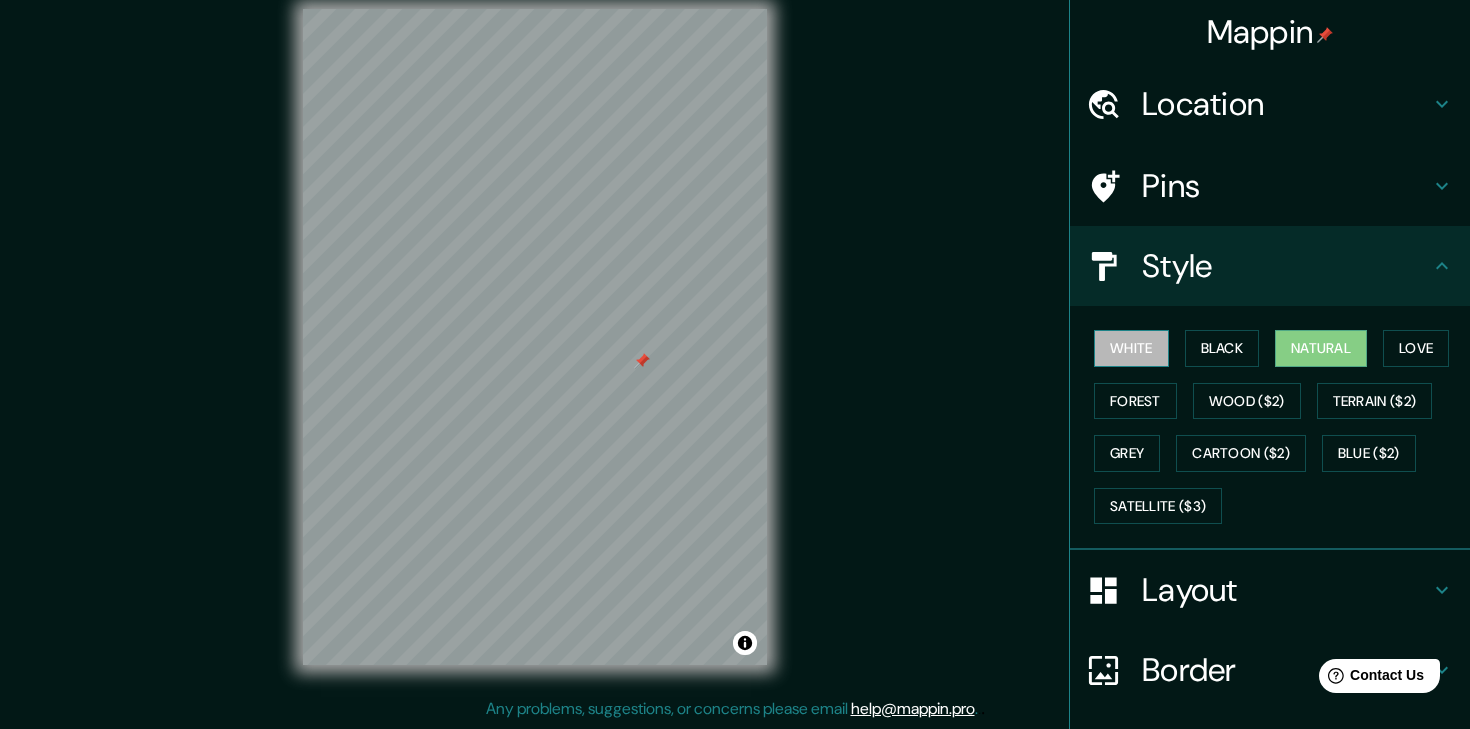 click on "White" at bounding box center [1131, 348] 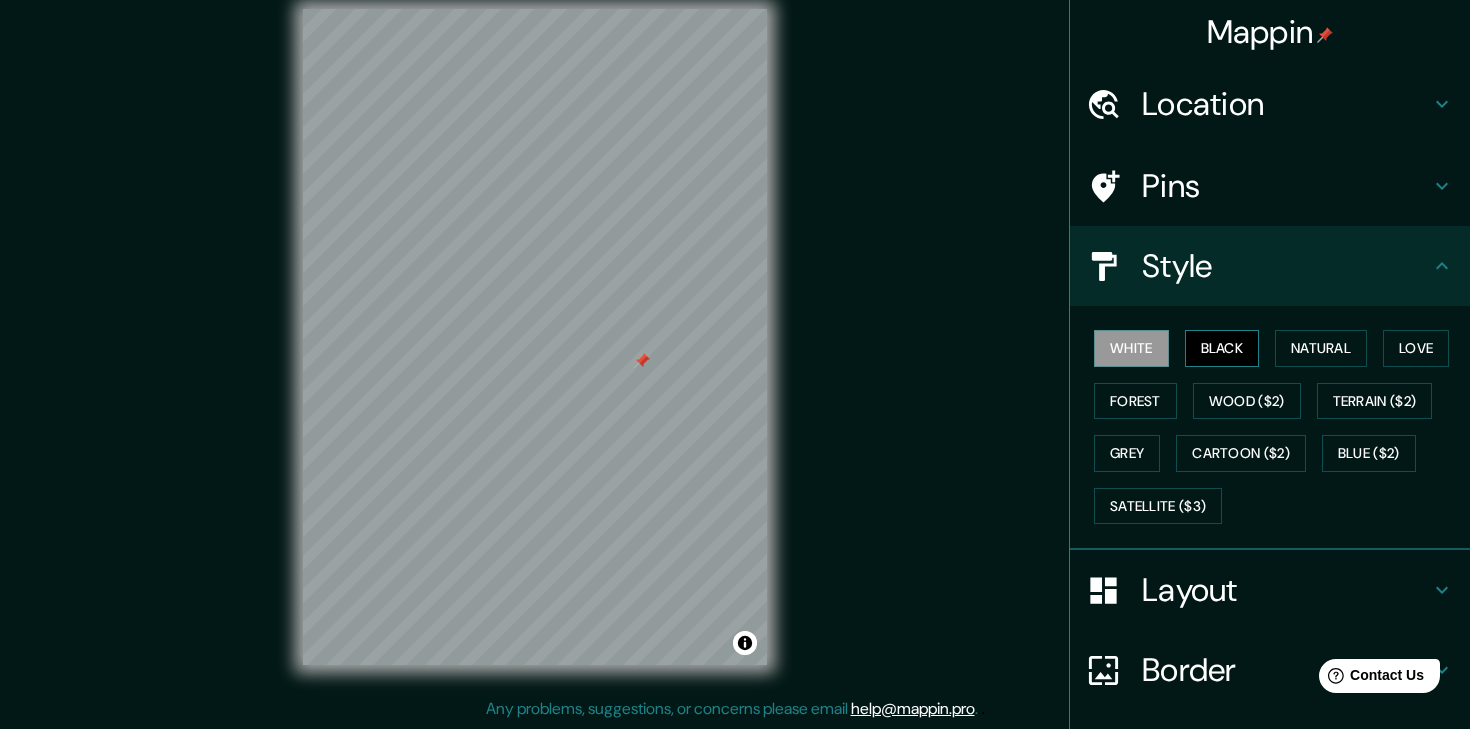 click on "Black" at bounding box center (1222, 348) 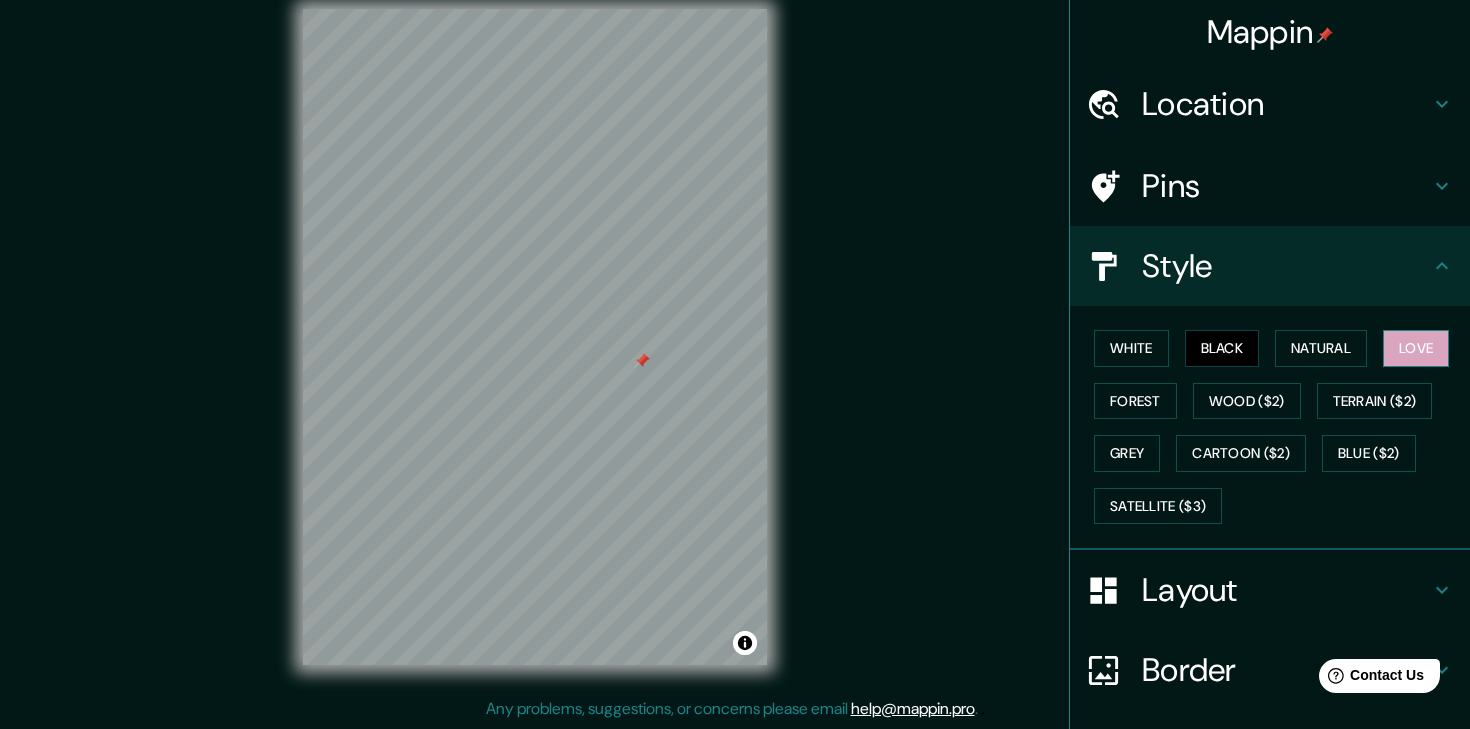 click on "Love" at bounding box center (1416, 348) 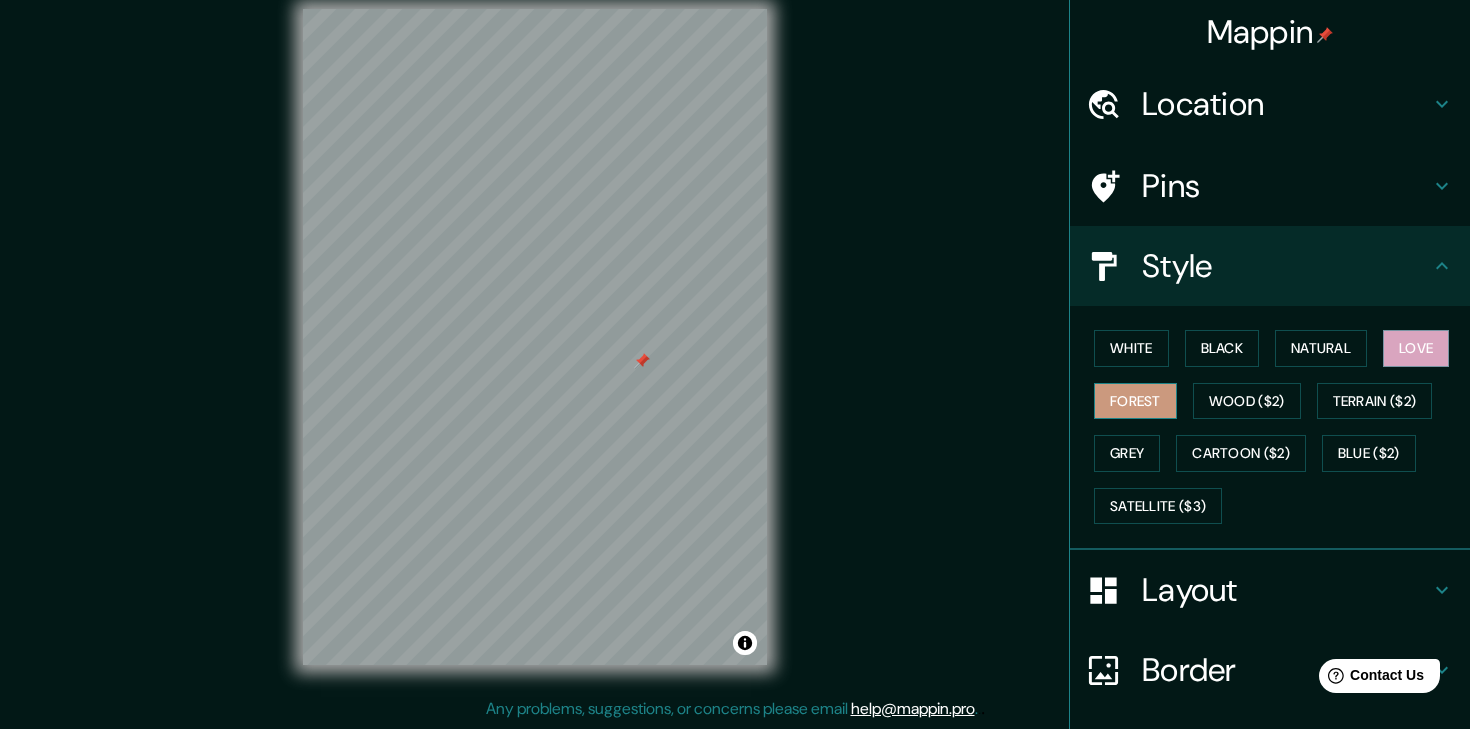 click on "Forest" at bounding box center [1135, 401] 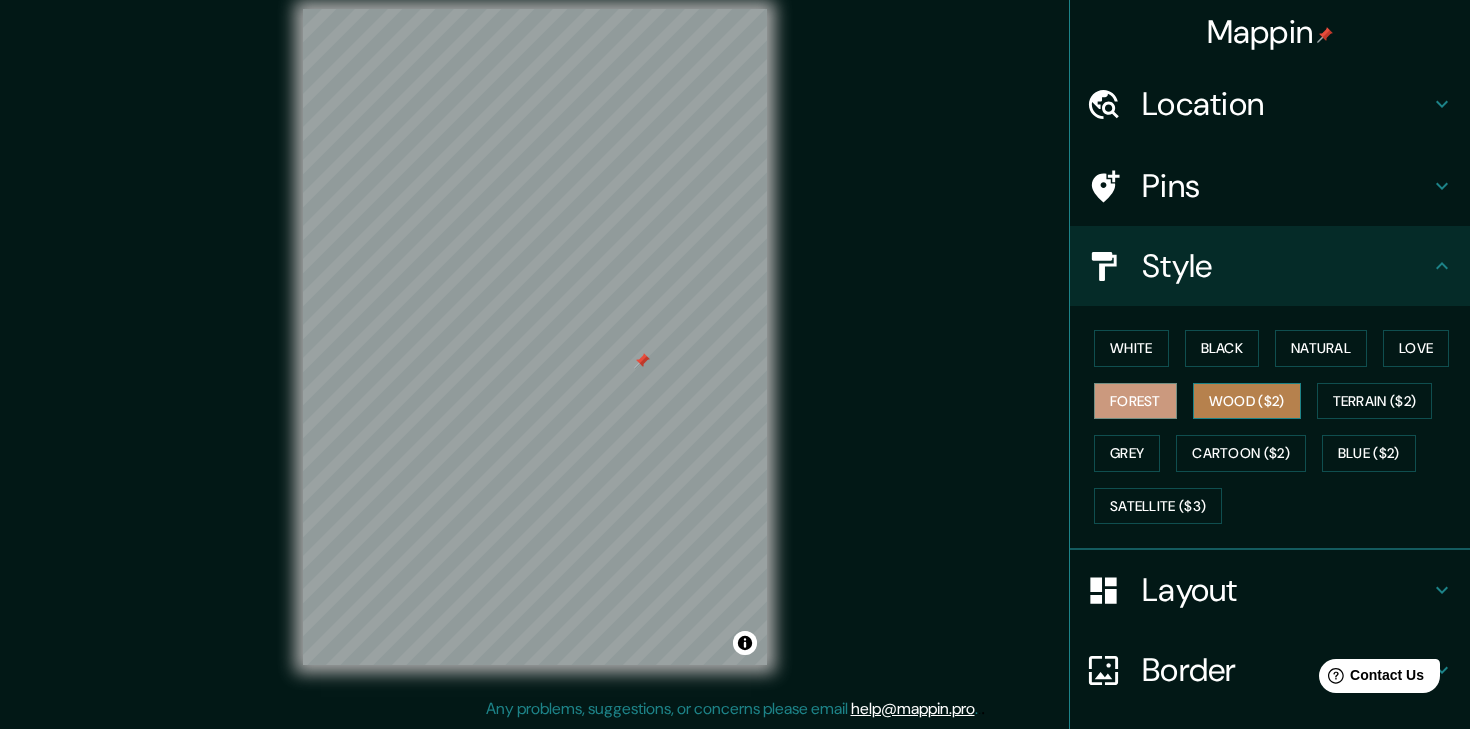 click on "Wood ($2)" at bounding box center (1247, 401) 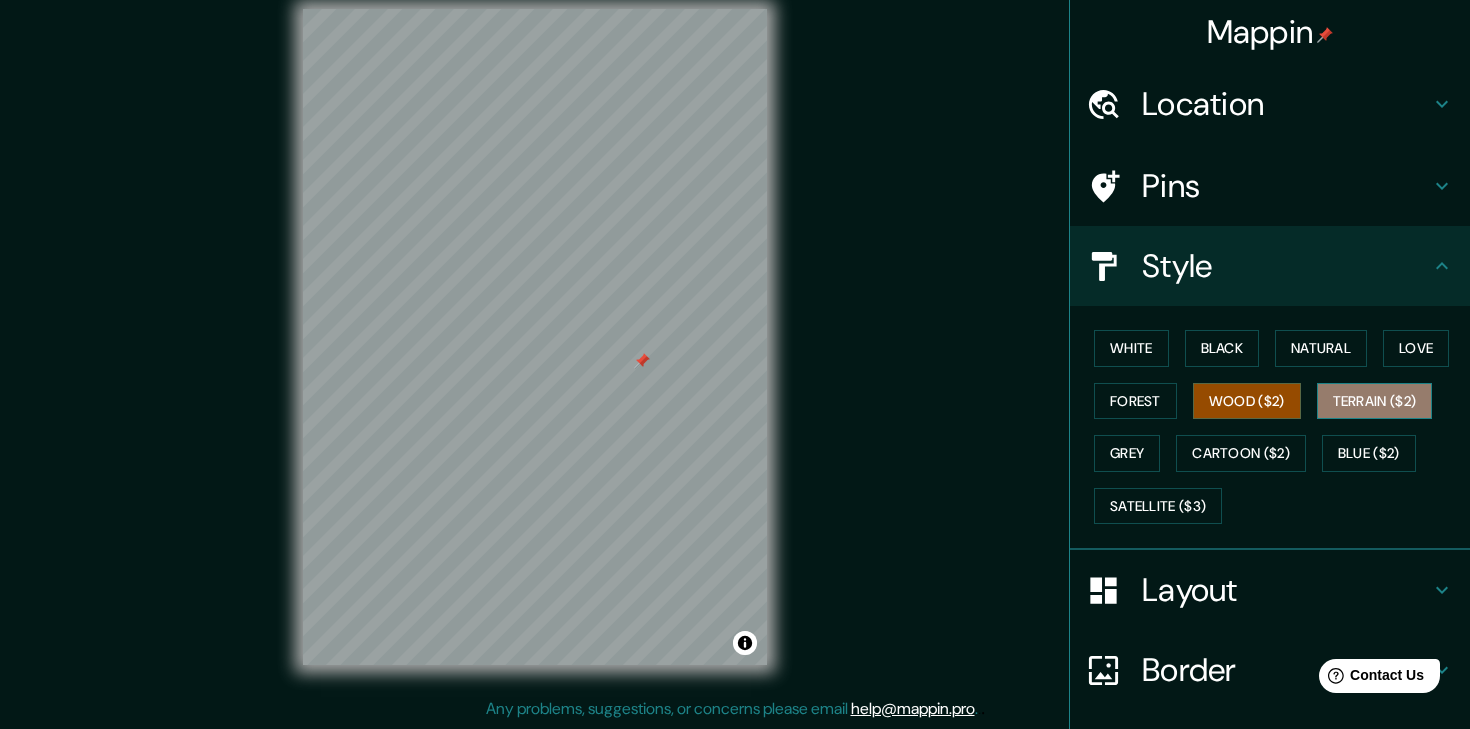 click on "Terrain ($2)" at bounding box center [1375, 401] 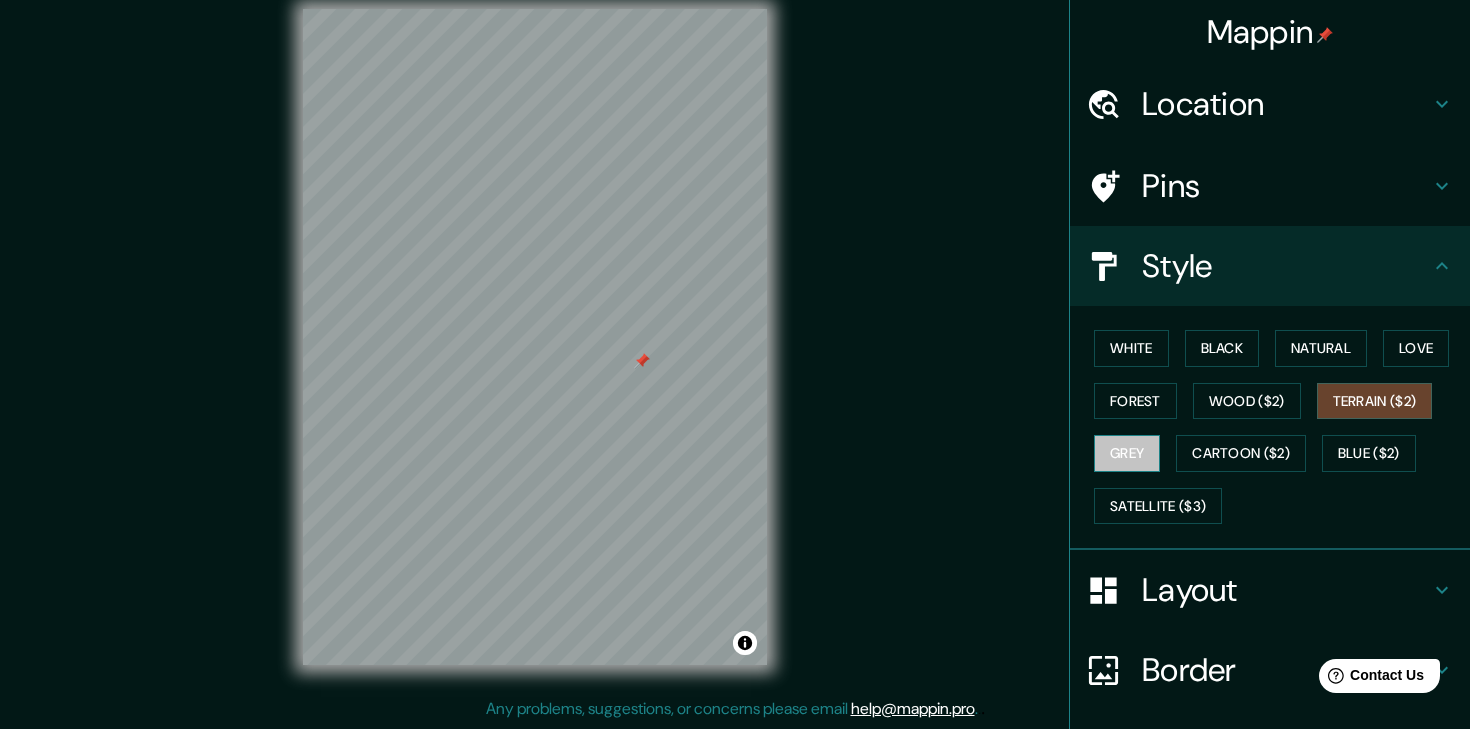 click on "Grey" at bounding box center [1127, 453] 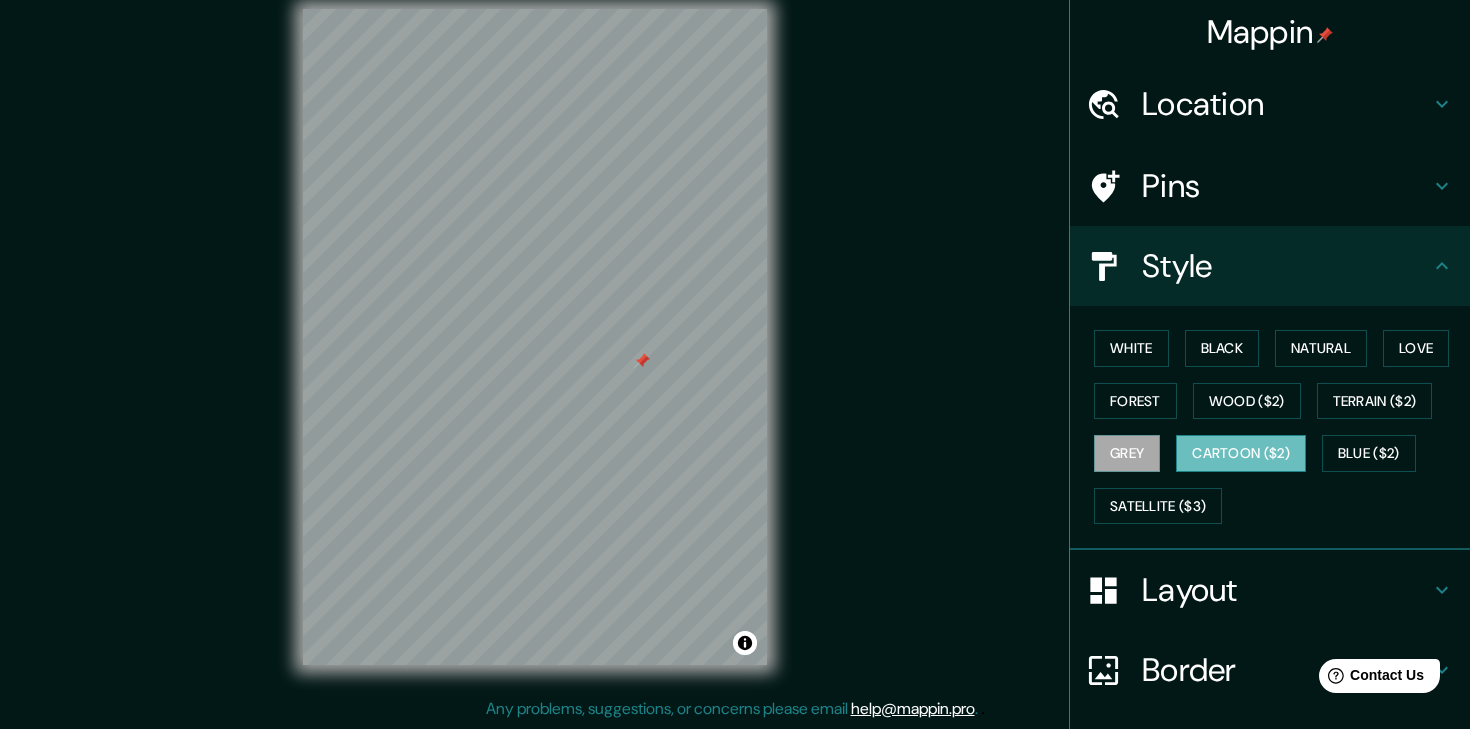 click on "Cartoon ($2)" at bounding box center [1241, 453] 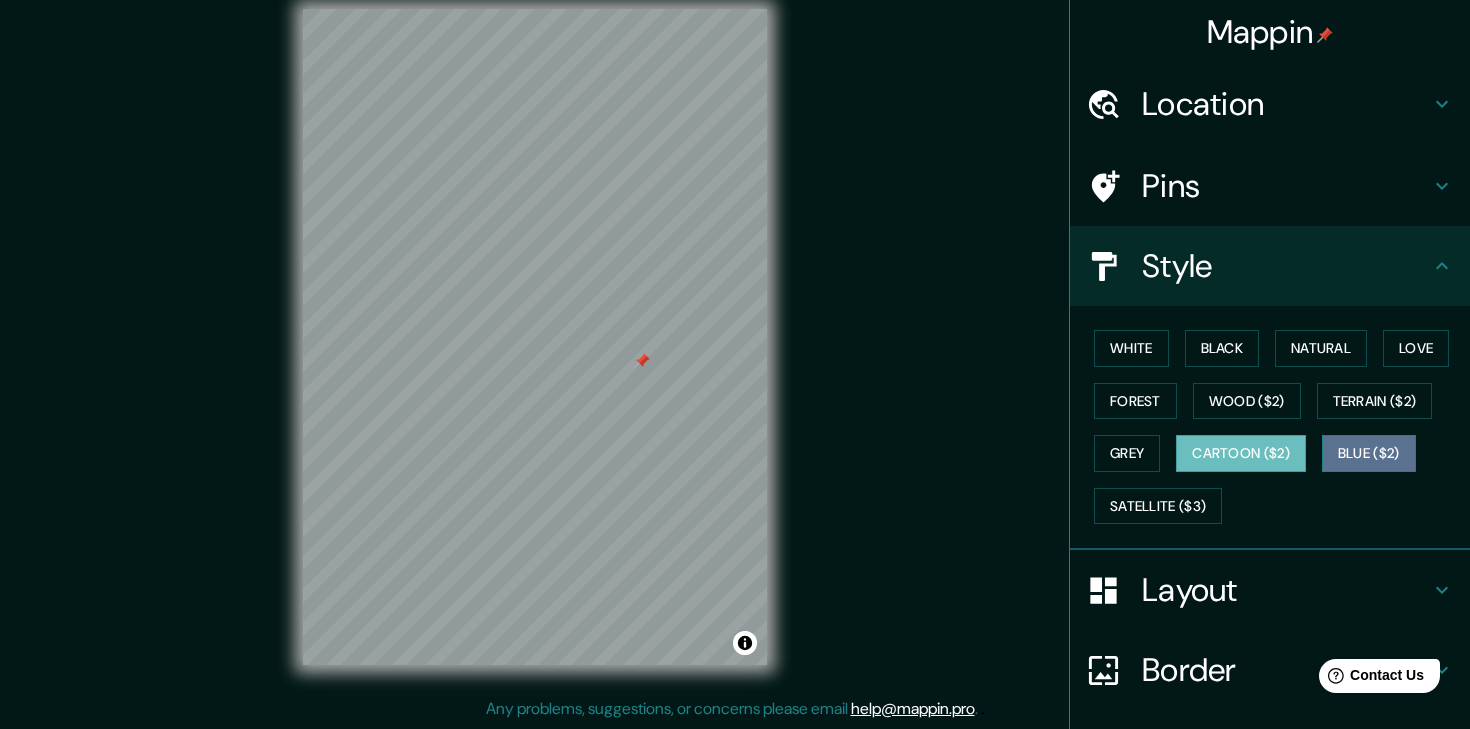 click on "Blue ($2)" at bounding box center (1369, 453) 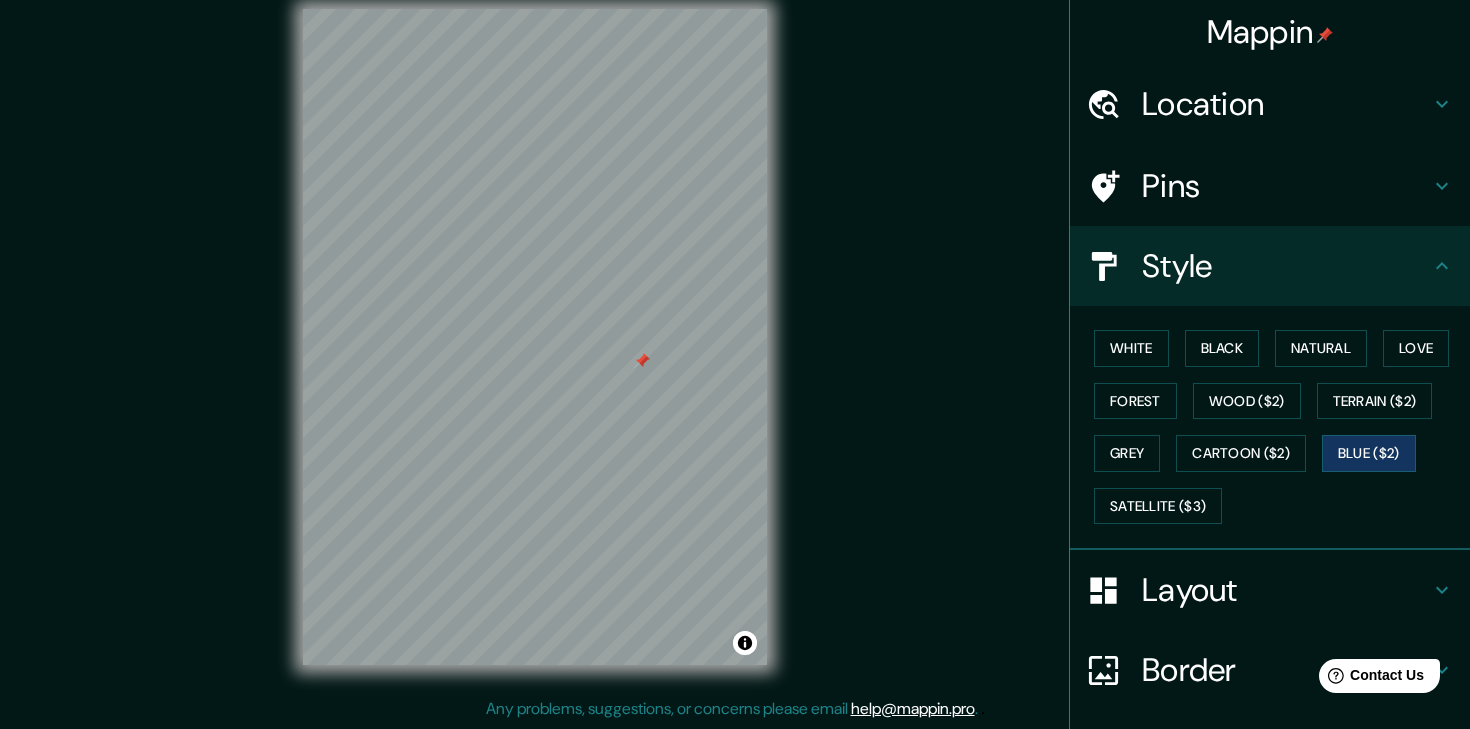 click on "Layout" at bounding box center [1286, 104] 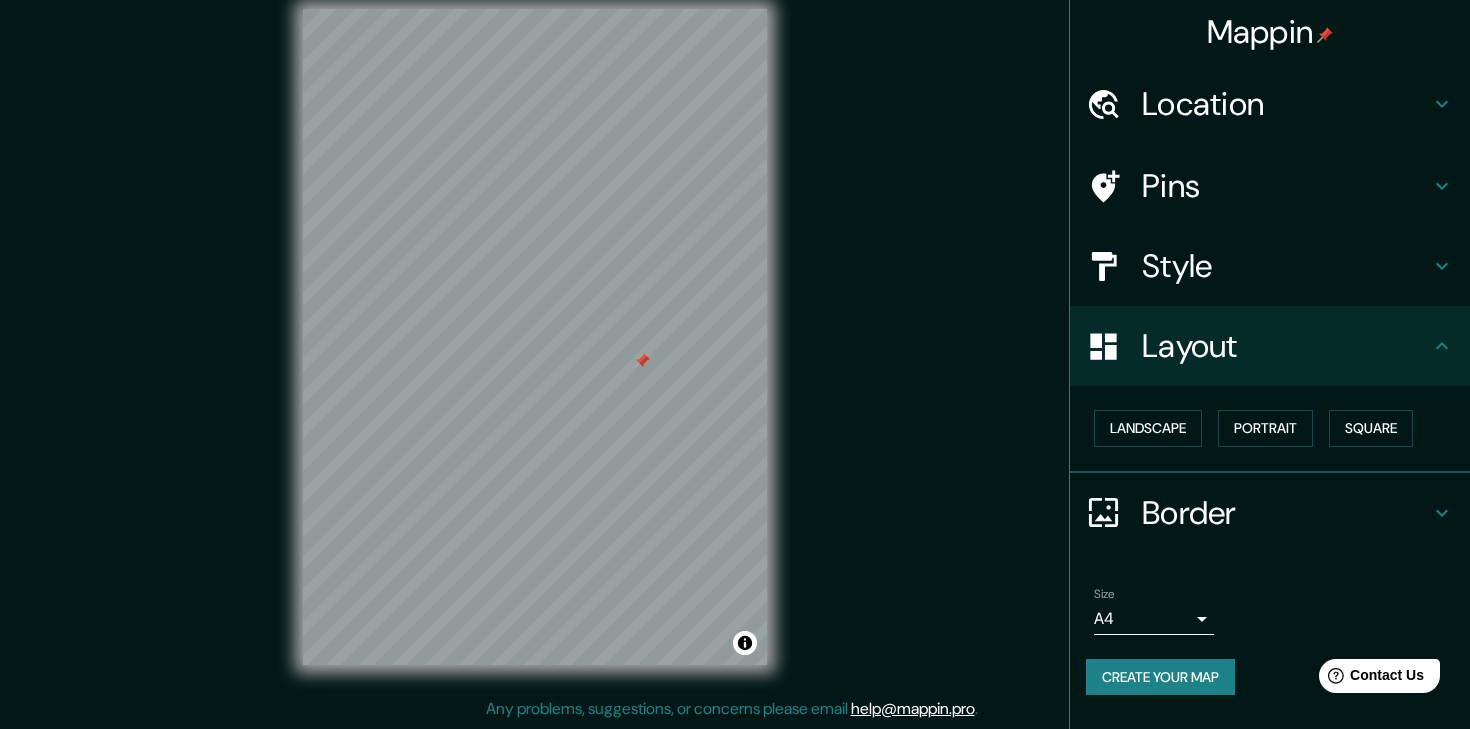 click on "Border" at bounding box center (1286, 104) 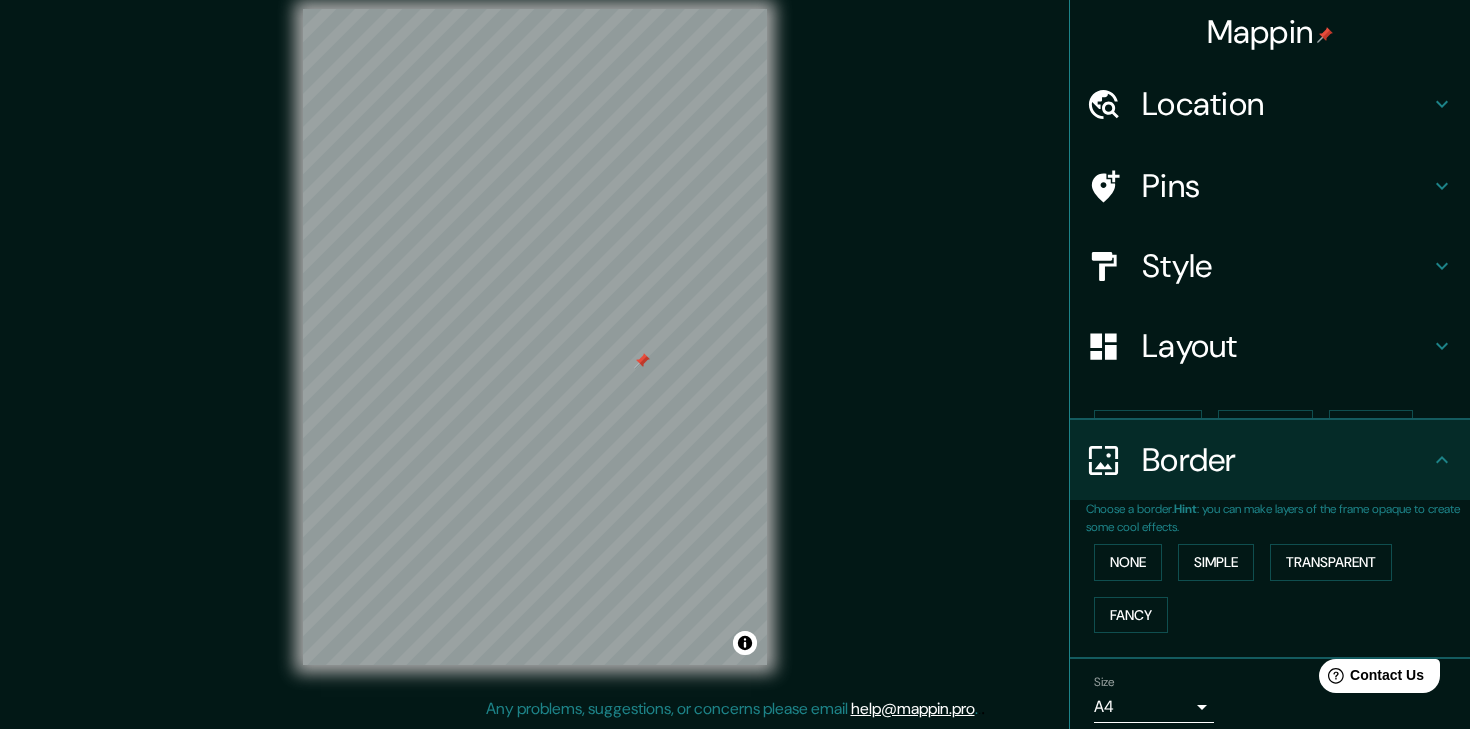 scroll, scrollTop: 44, scrollLeft: 0, axis: vertical 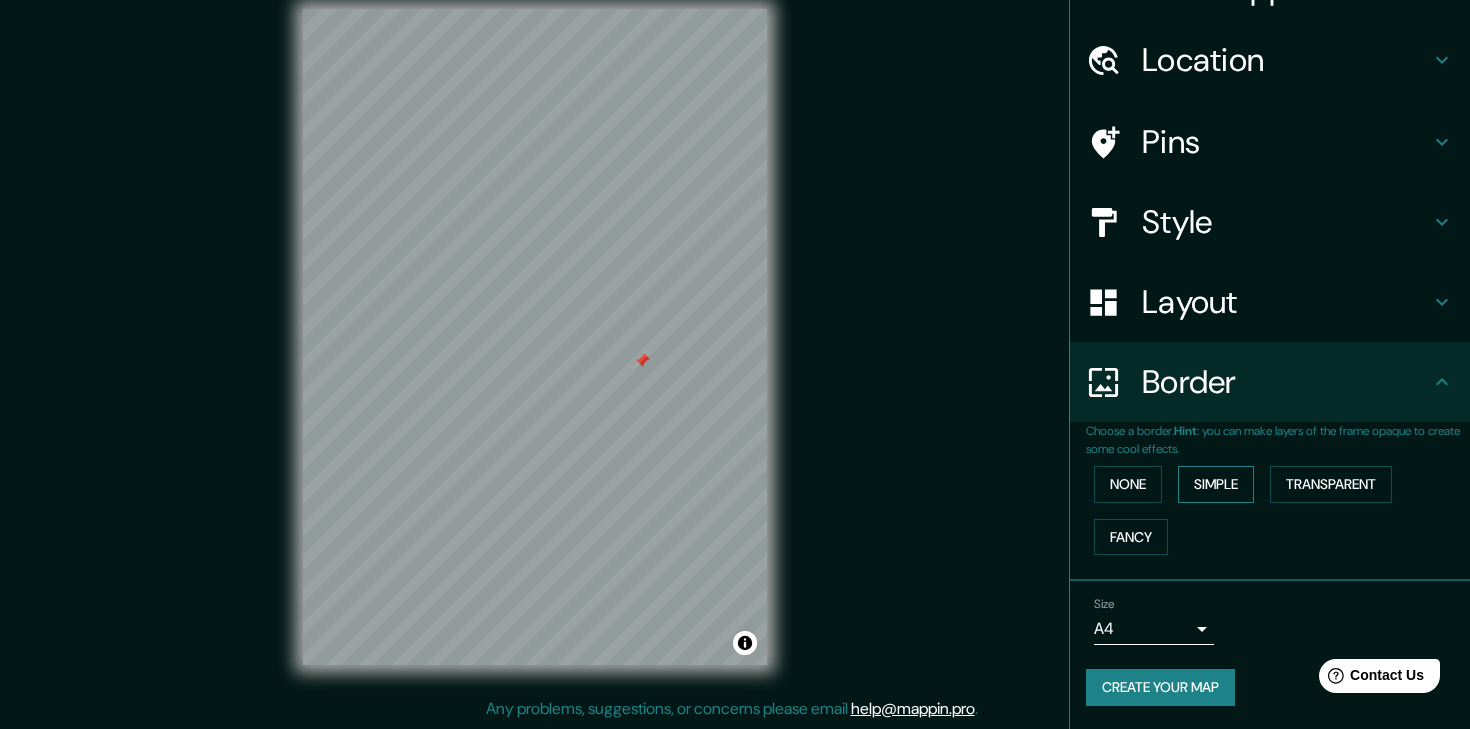 click on "Simple" at bounding box center (1216, 484) 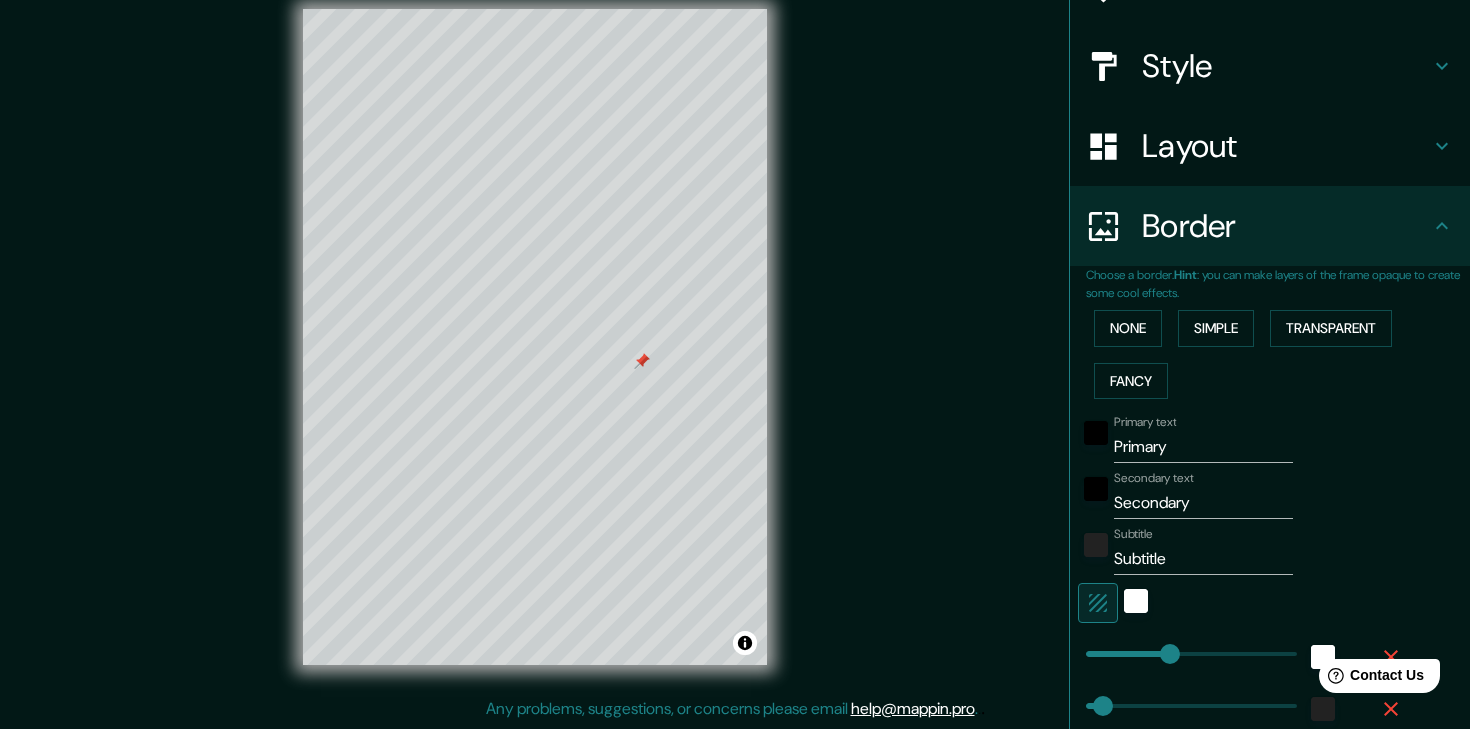 scroll, scrollTop: 179, scrollLeft: 0, axis: vertical 